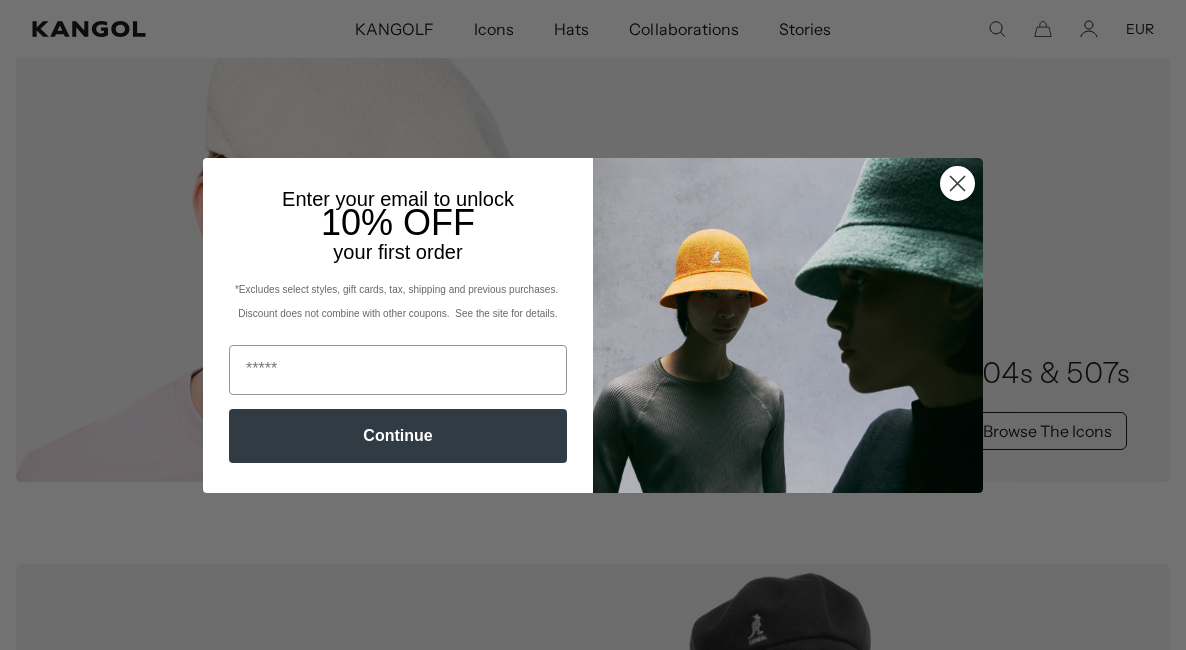 scroll, scrollTop: 393, scrollLeft: 0, axis: vertical 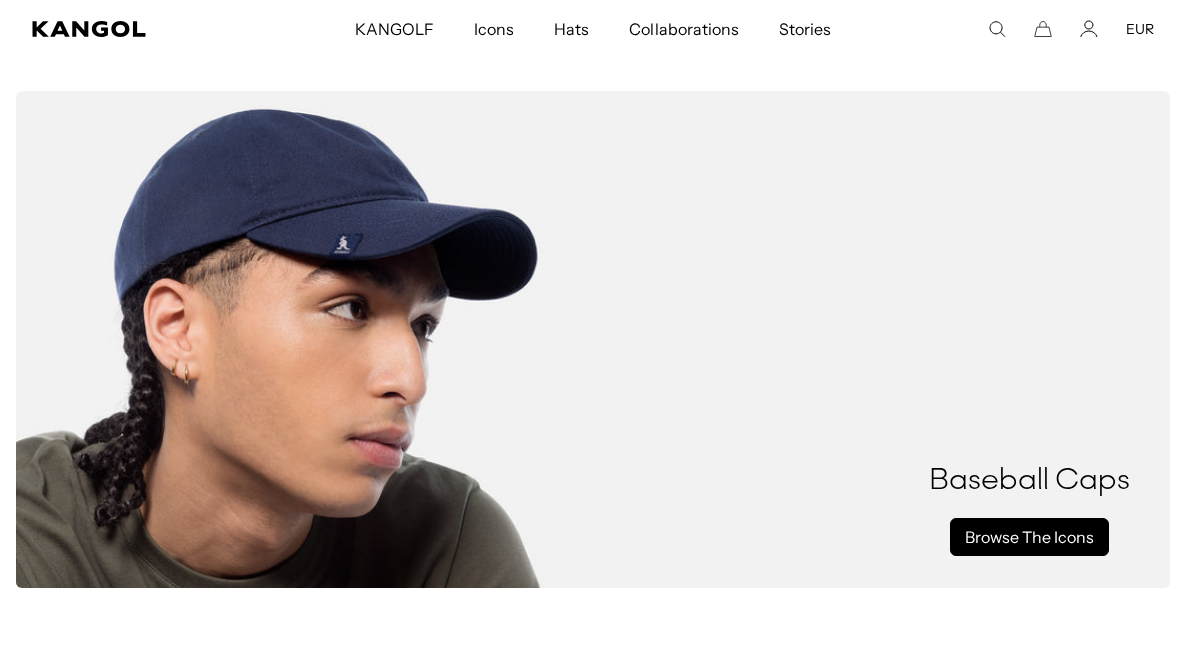 click on "Browse The Icons" at bounding box center (1029, 537) 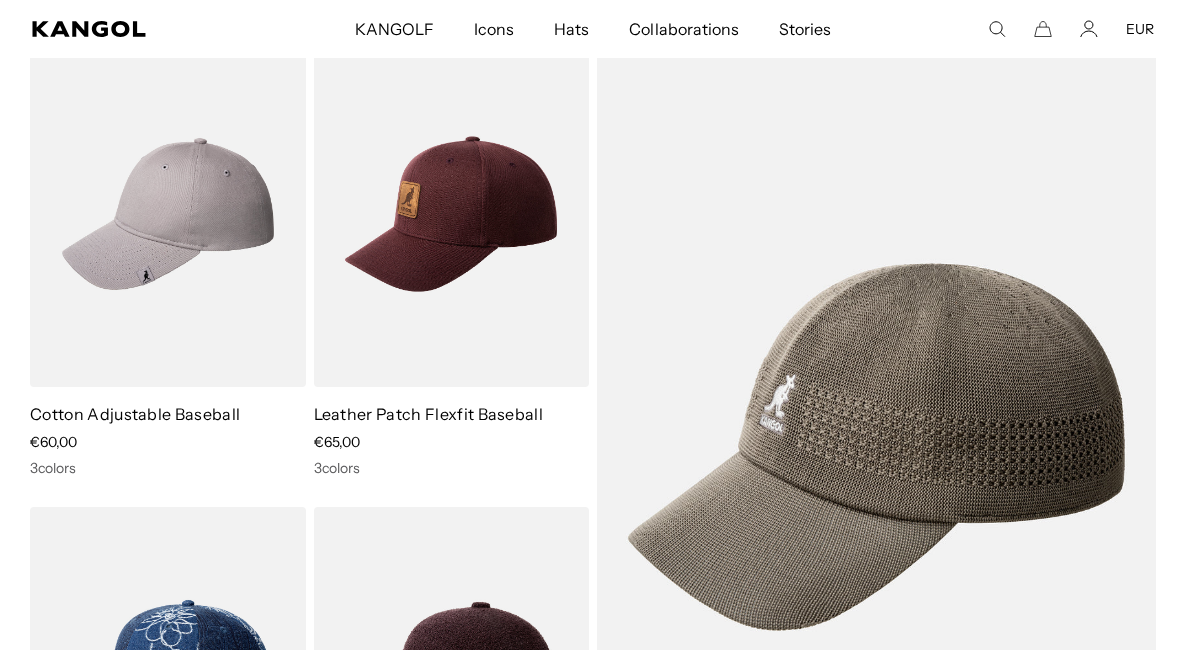 scroll, scrollTop: 35, scrollLeft: 0, axis: vertical 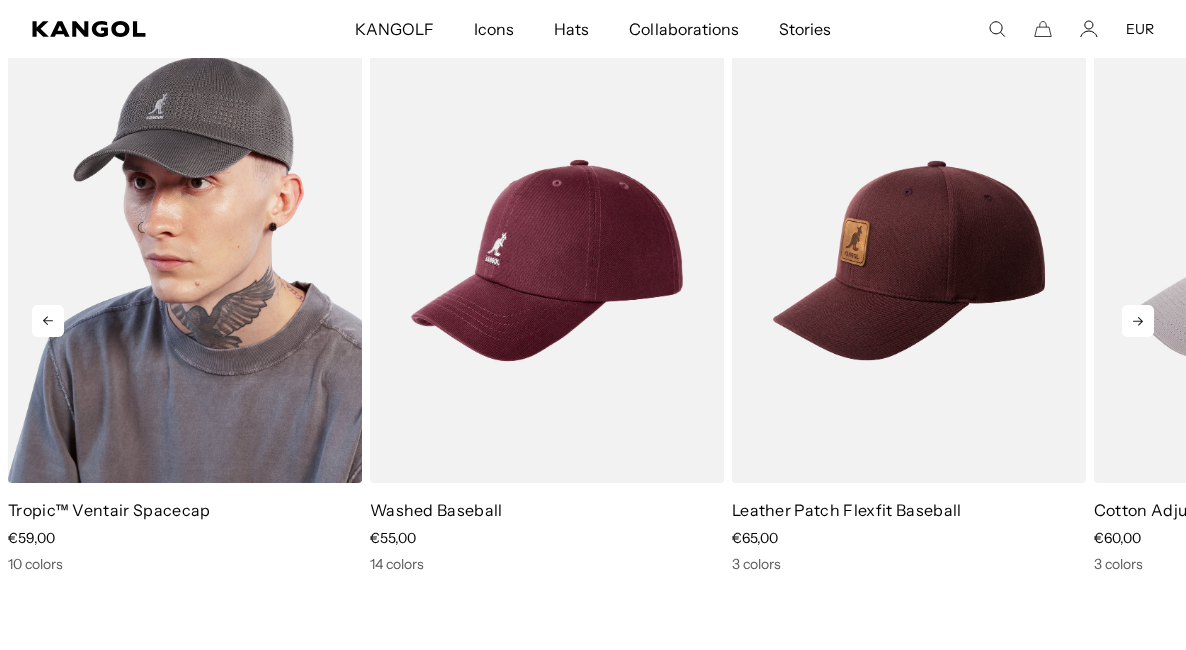 click at bounding box center (185, 260) 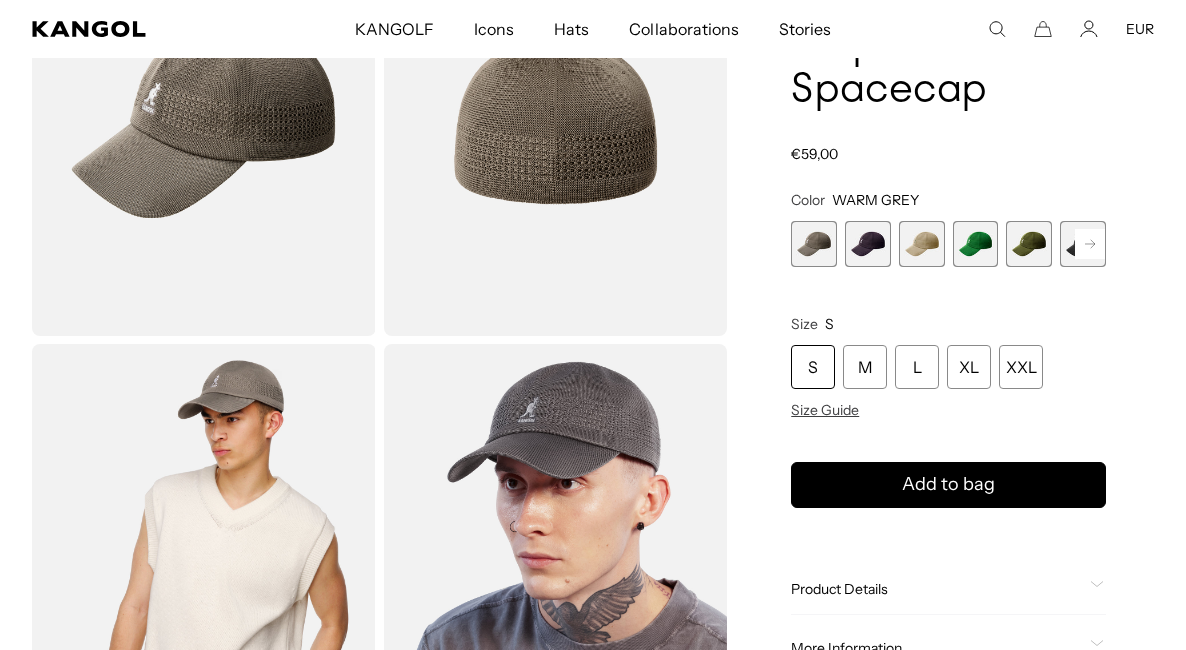 scroll, scrollTop: 0, scrollLeft: 0, axis: both 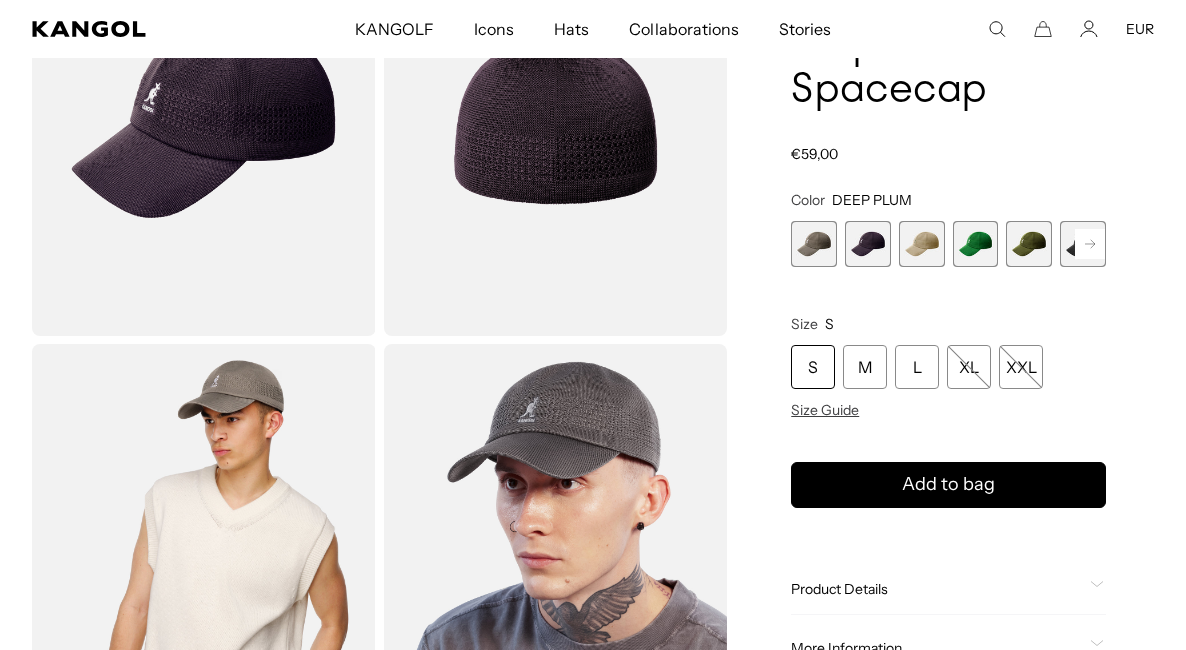 click at bounding box center [922, 244] 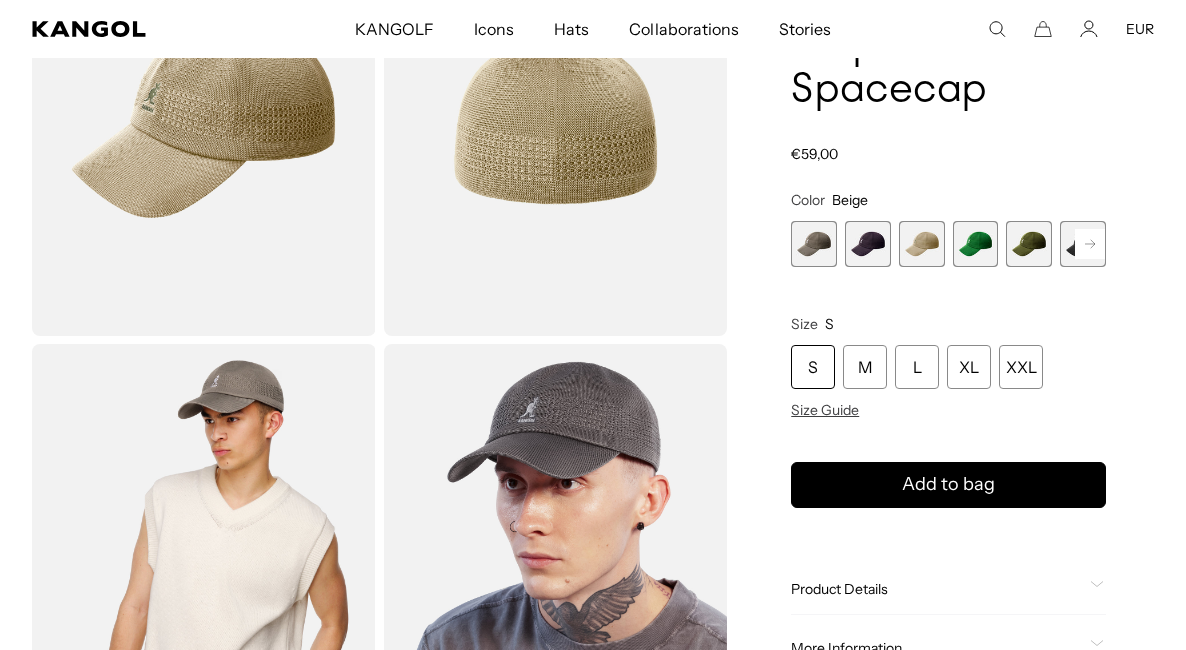 scroll, scrollTop: 538, scrollLeft: 0, axis: vertical 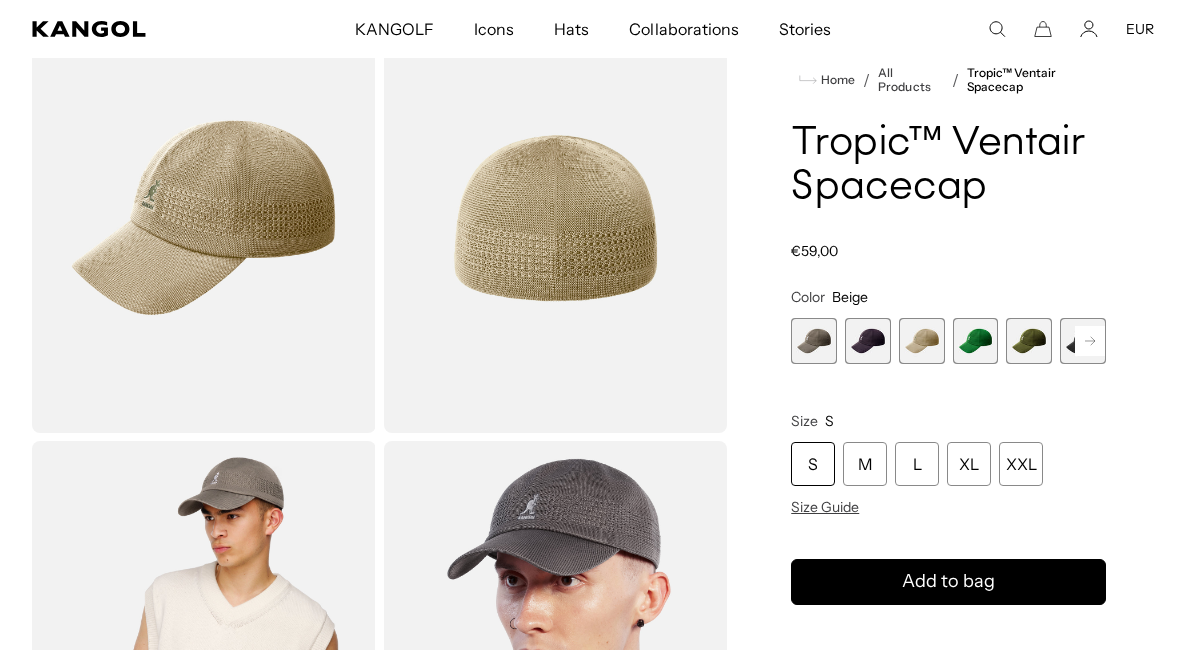 click 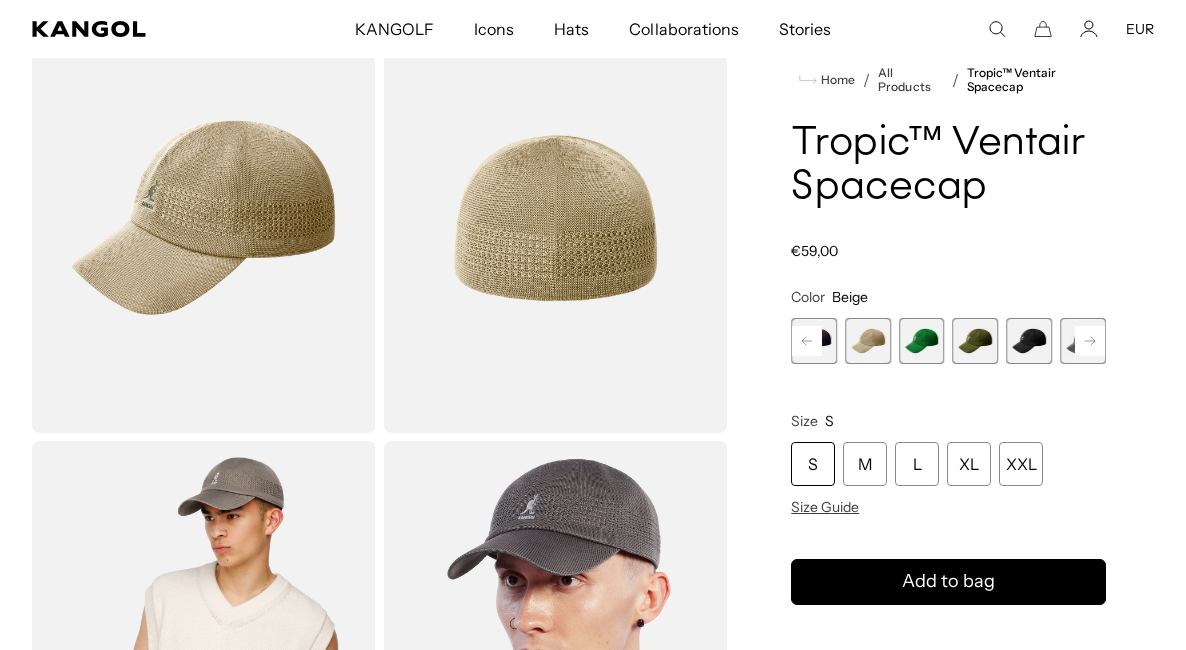 click at bounding box center [976, 341] 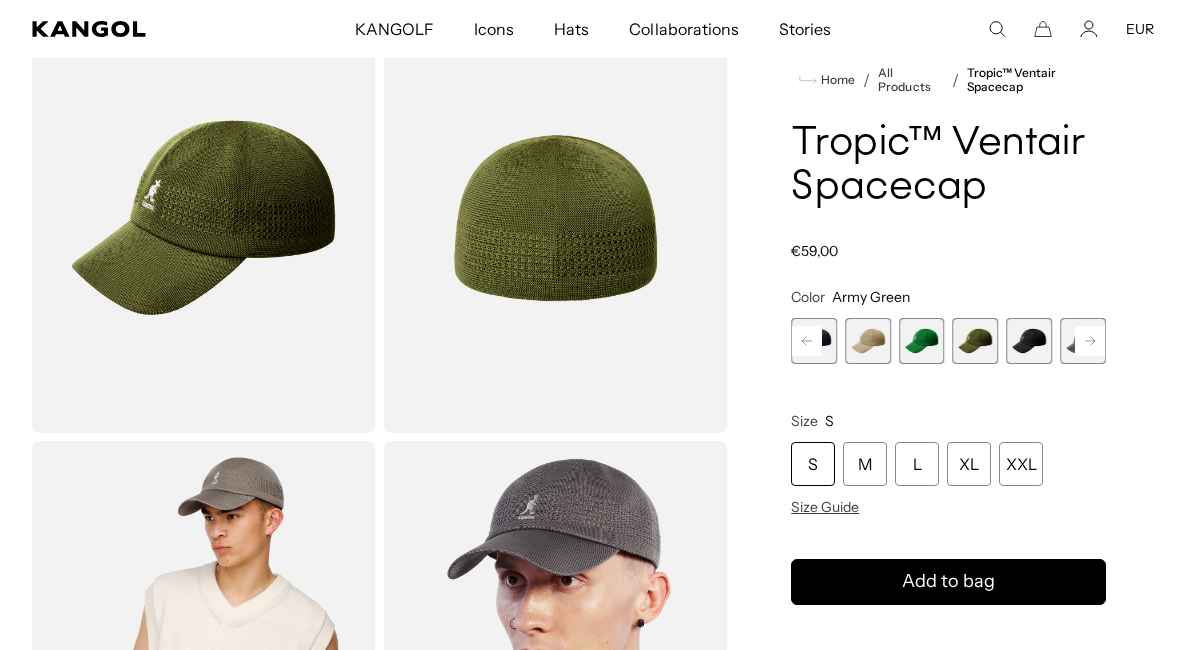 scroll, scrollTop: 0, scrollLeft: 412, axis: horizontal 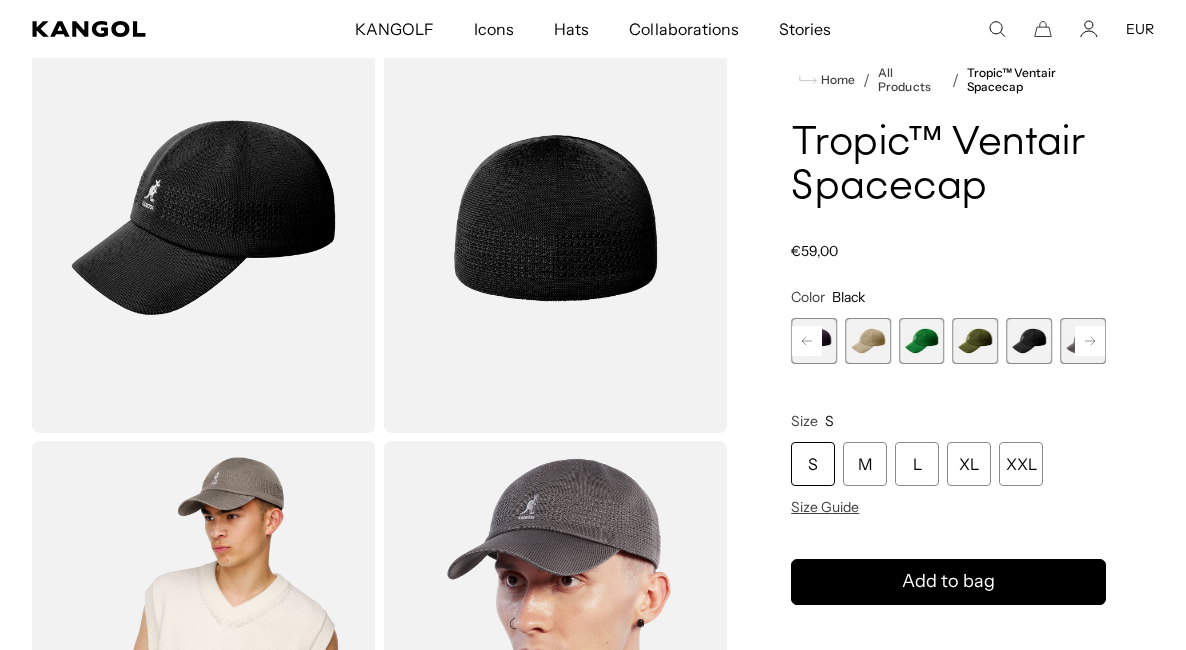 click 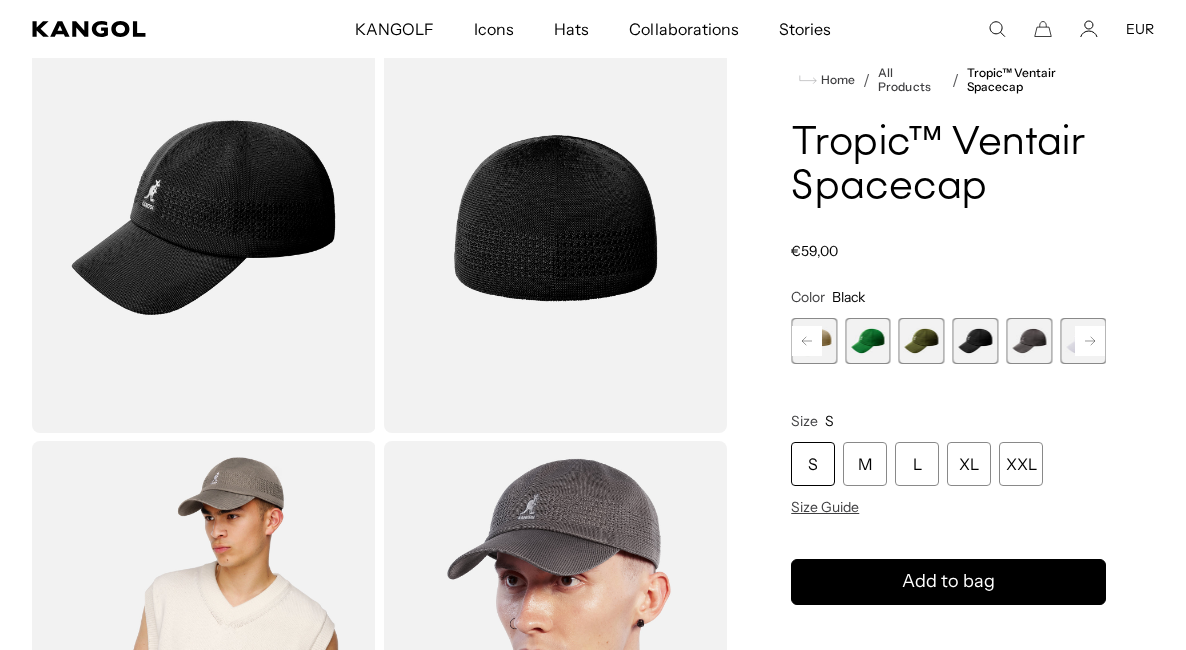 scroll, scrollTop: 0, scrollLeft: 412, axis: horizontal 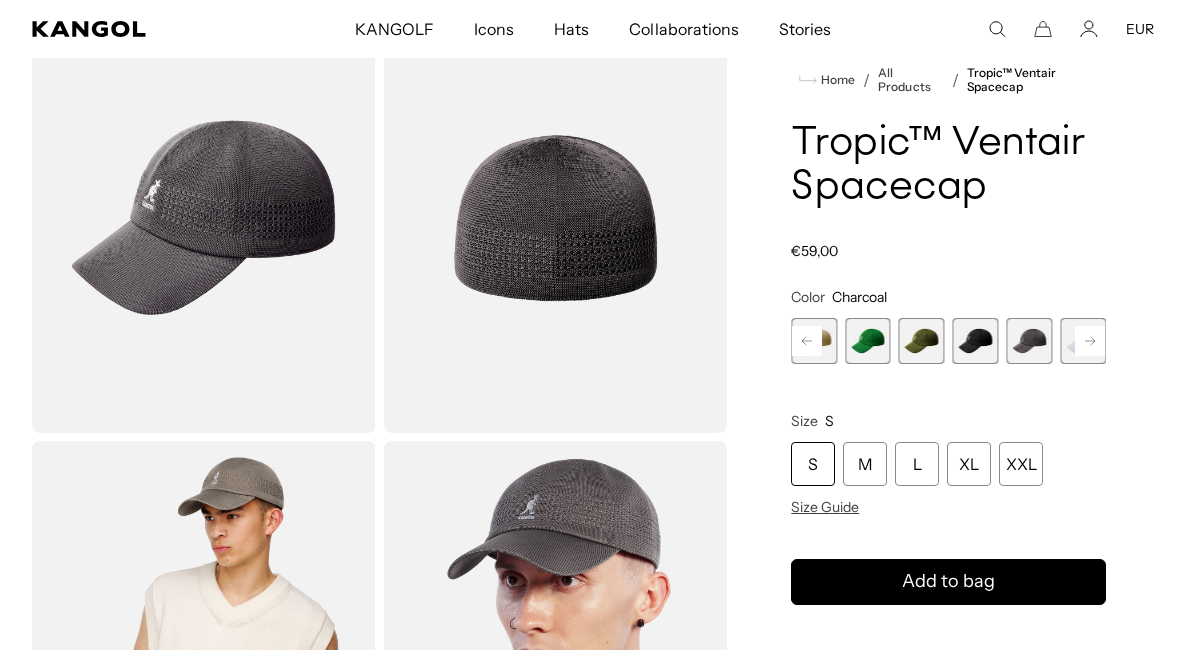 click on "Next" at bounding box center (1090, 341) 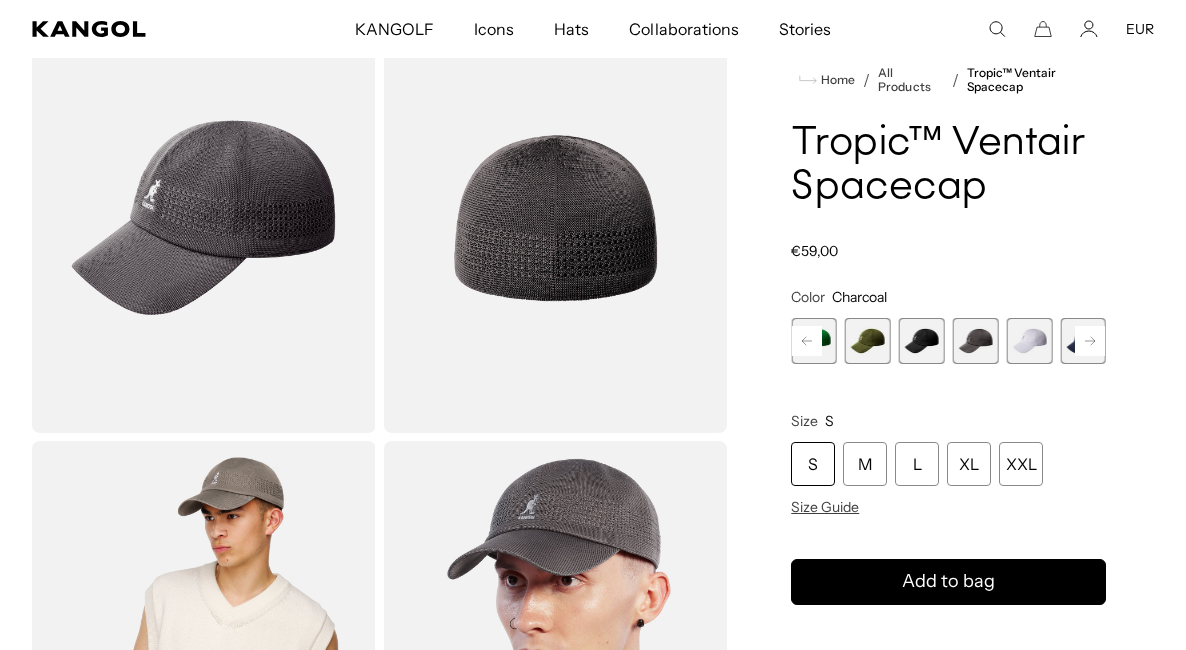 scroll, scrollTop: 0, scrollLeft: 0, axis: both 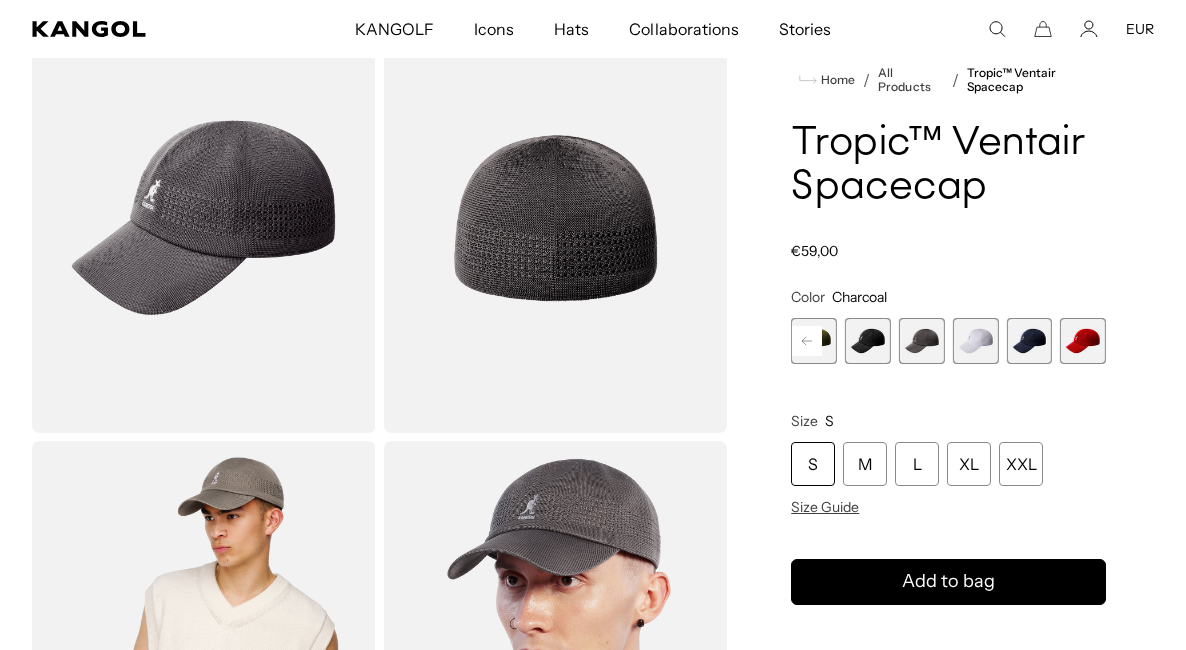 click at bounding box center (1083, 341) 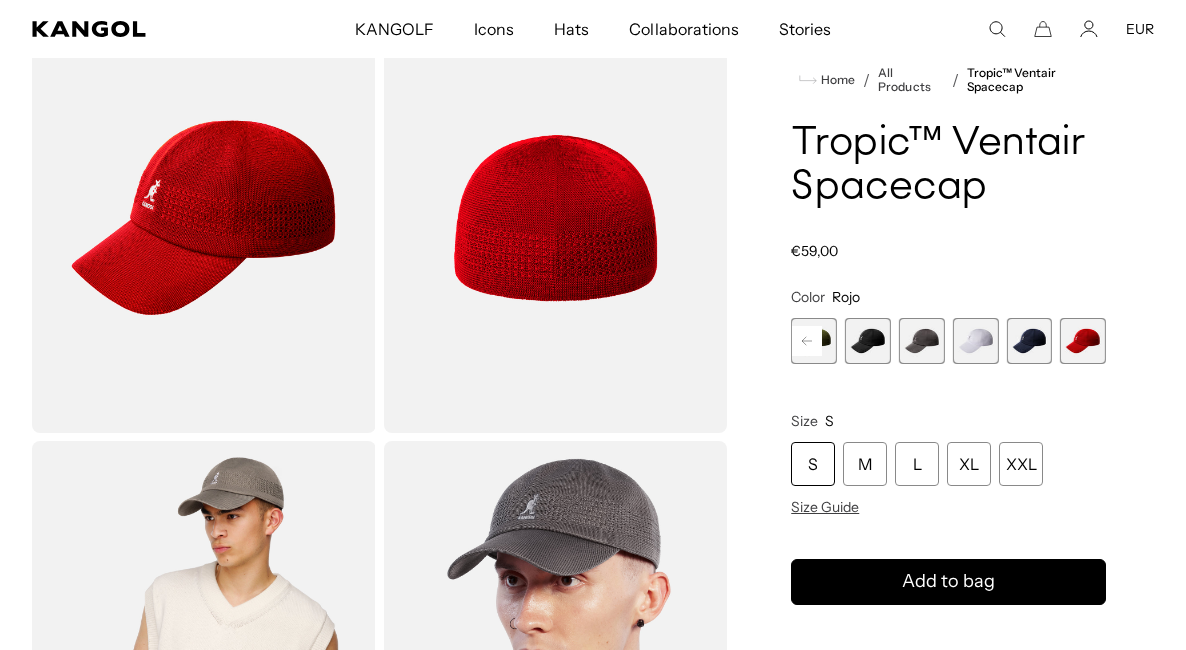 click 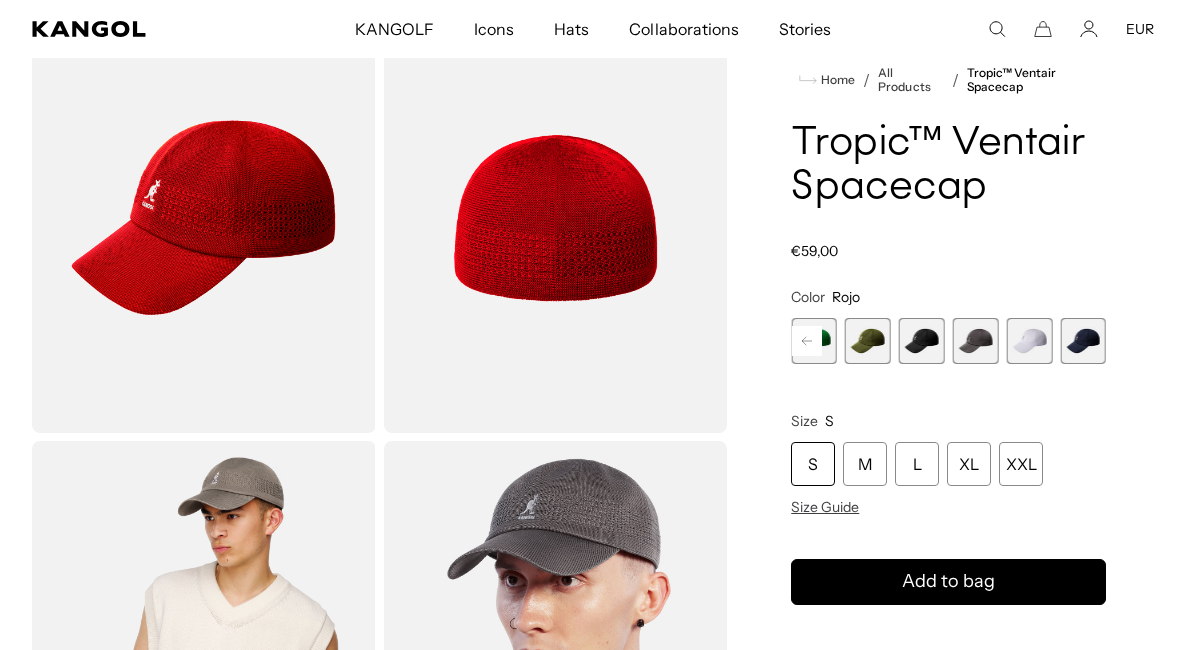 click 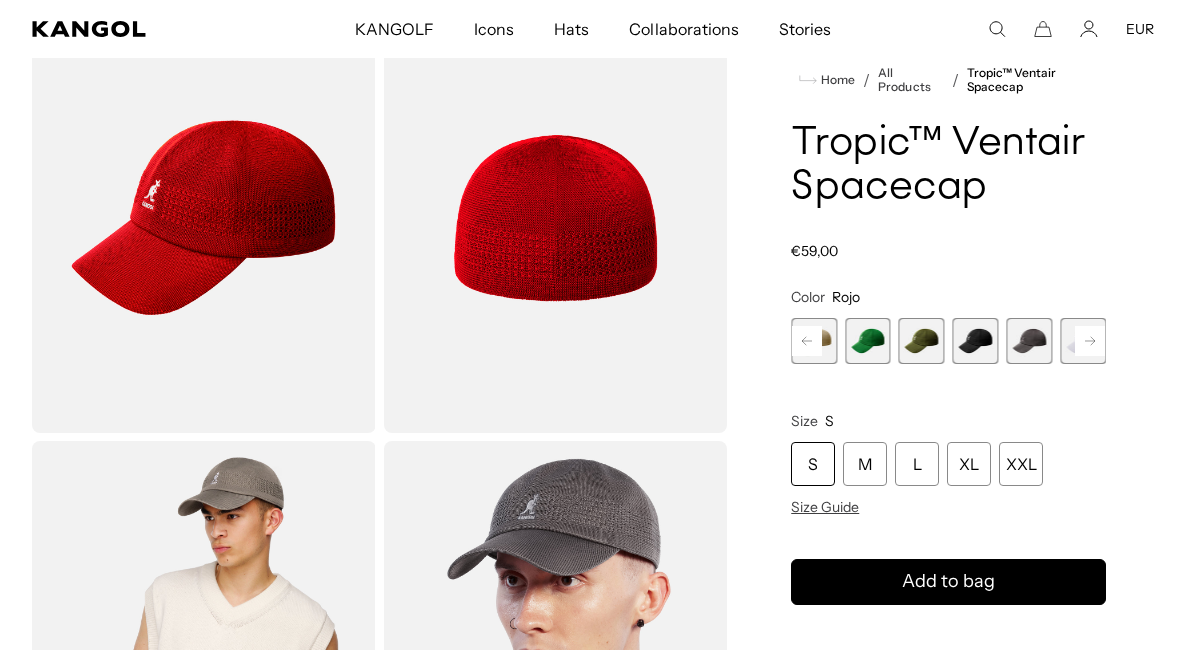 click 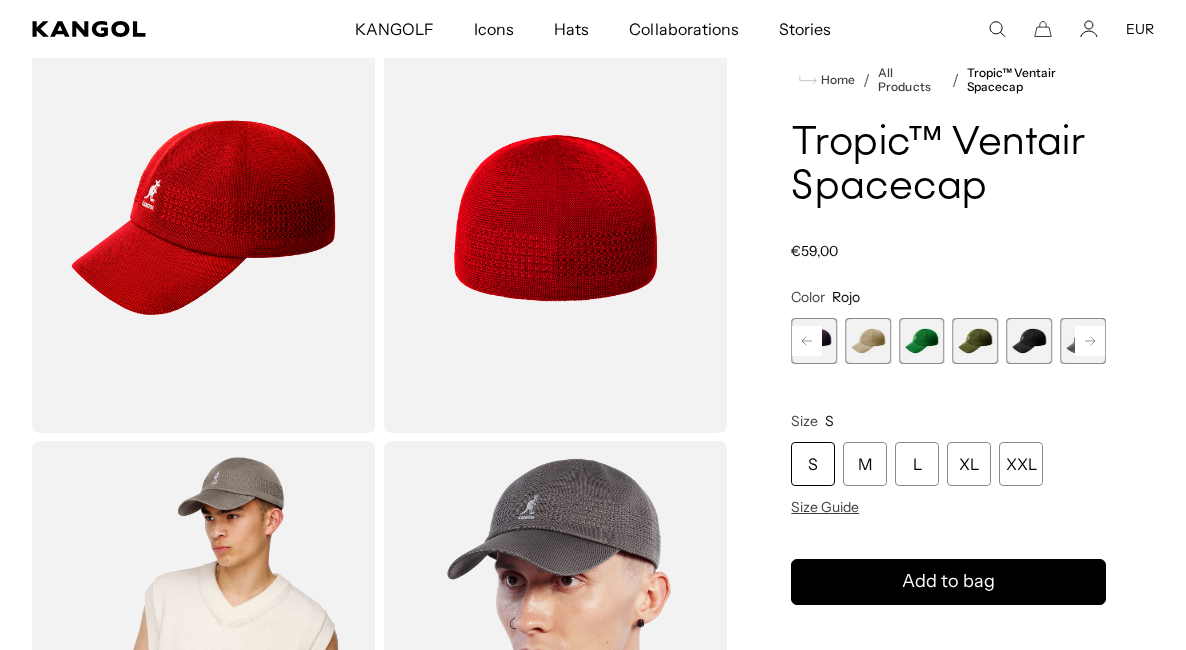 click 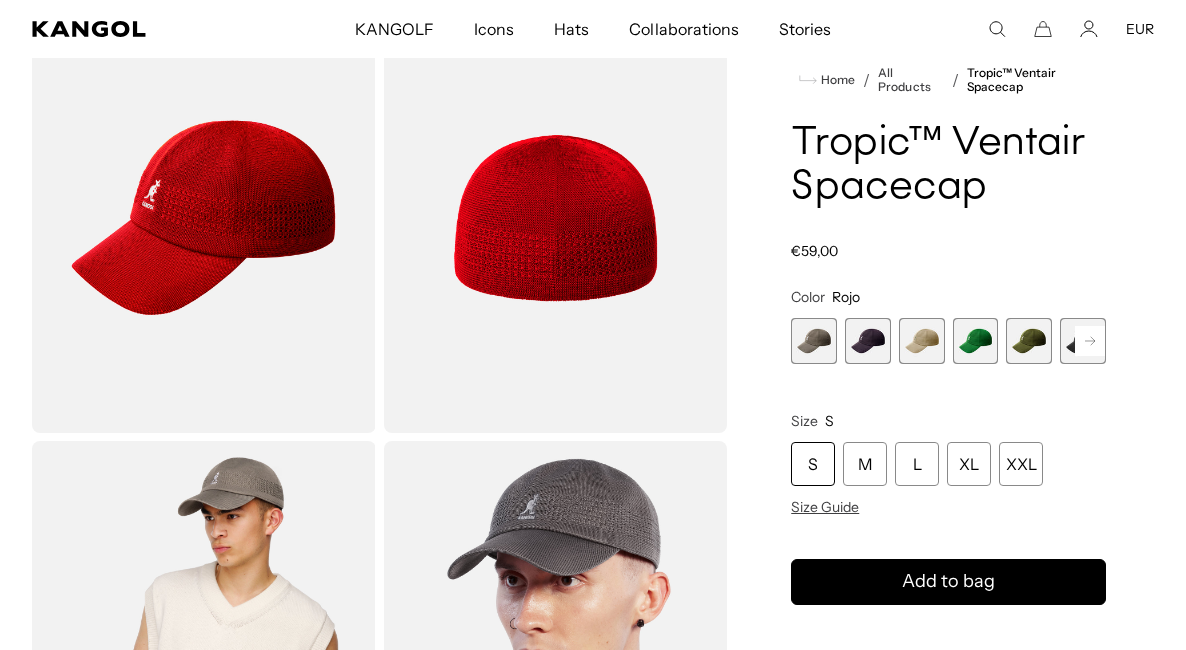 click at bounding box center [922, 341] 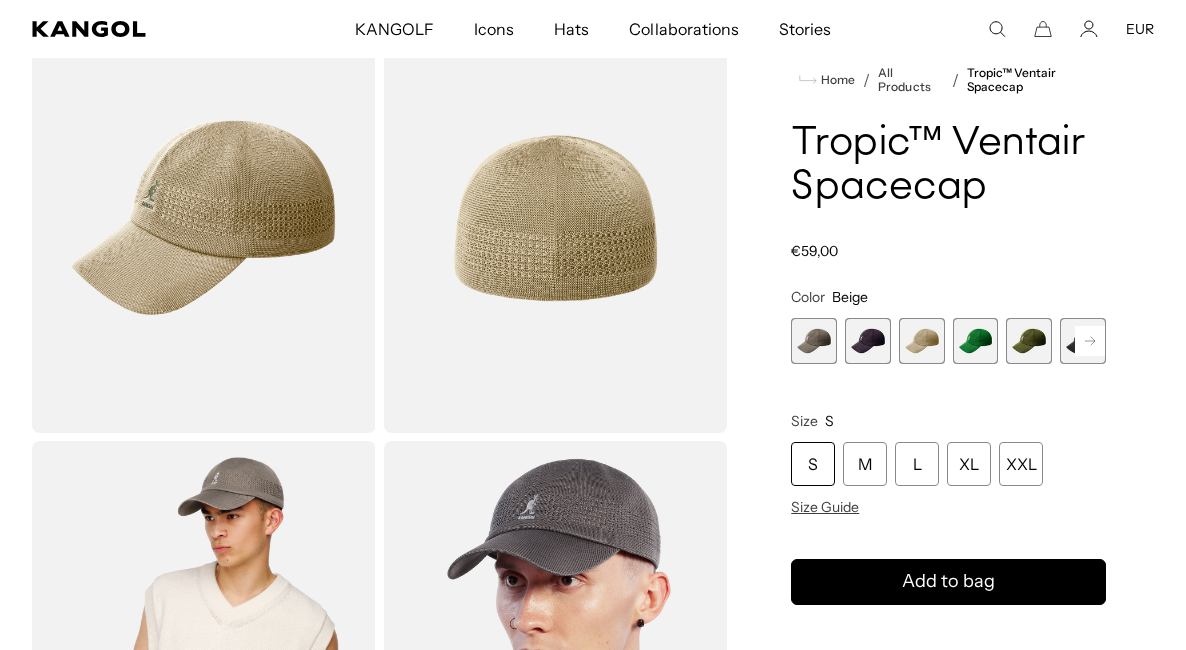 scroll, scrollTop: 0, scrollLeft: 412, axis: horizontal 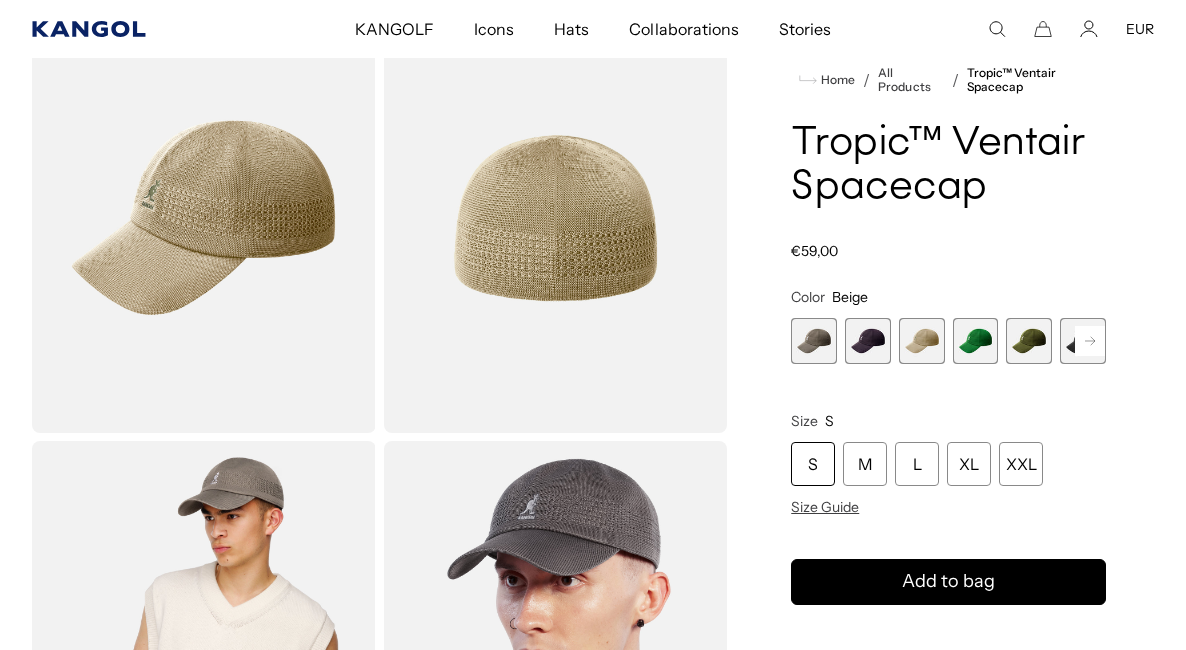 click 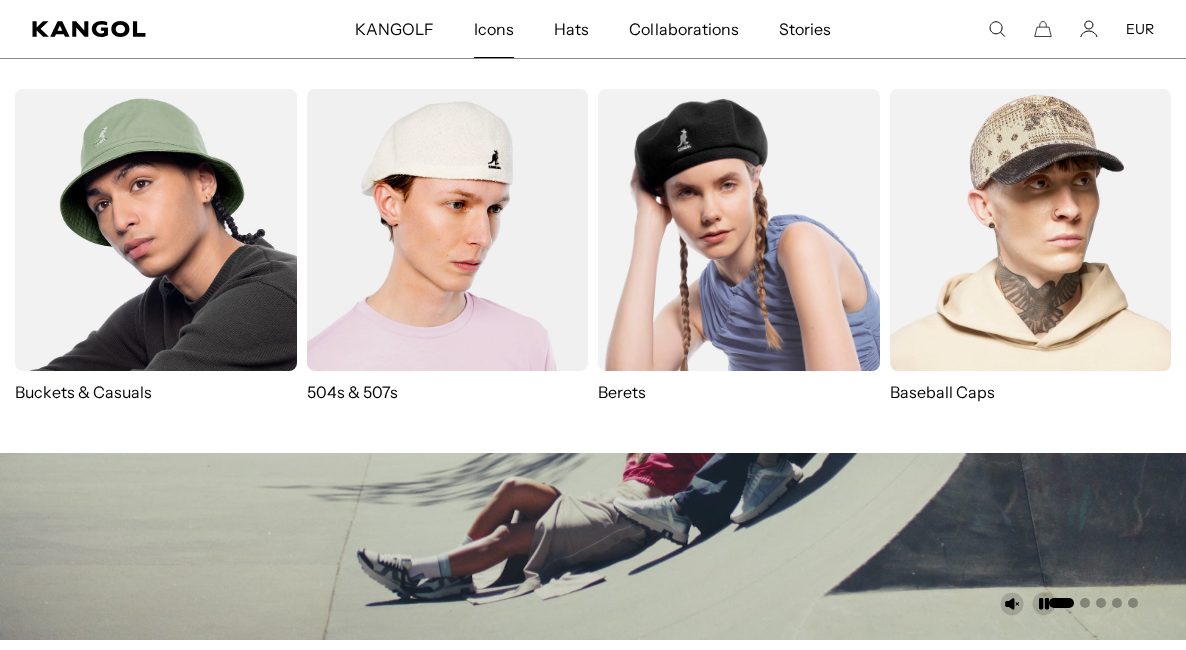scroll, scrollTop: 64, scrollLeft: 0, axis: vertical 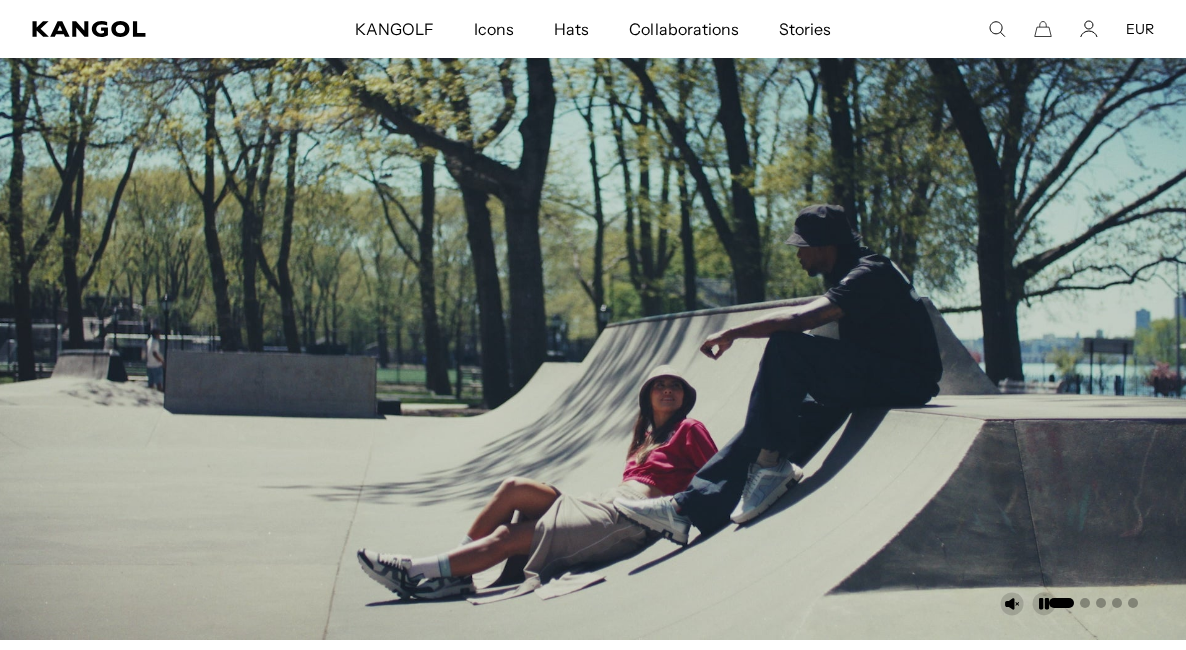click on "Icons" at bounding box center (494, 29) 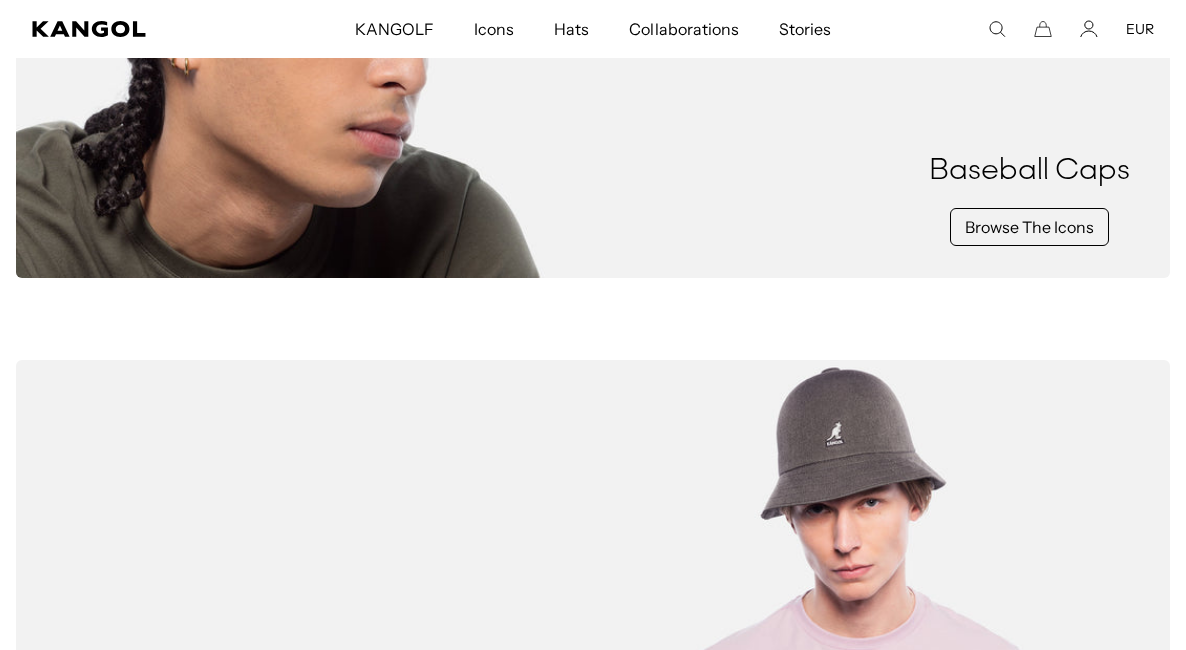 scroll, scrollTop: 2261, scrollLeft: 0, axis: vertical 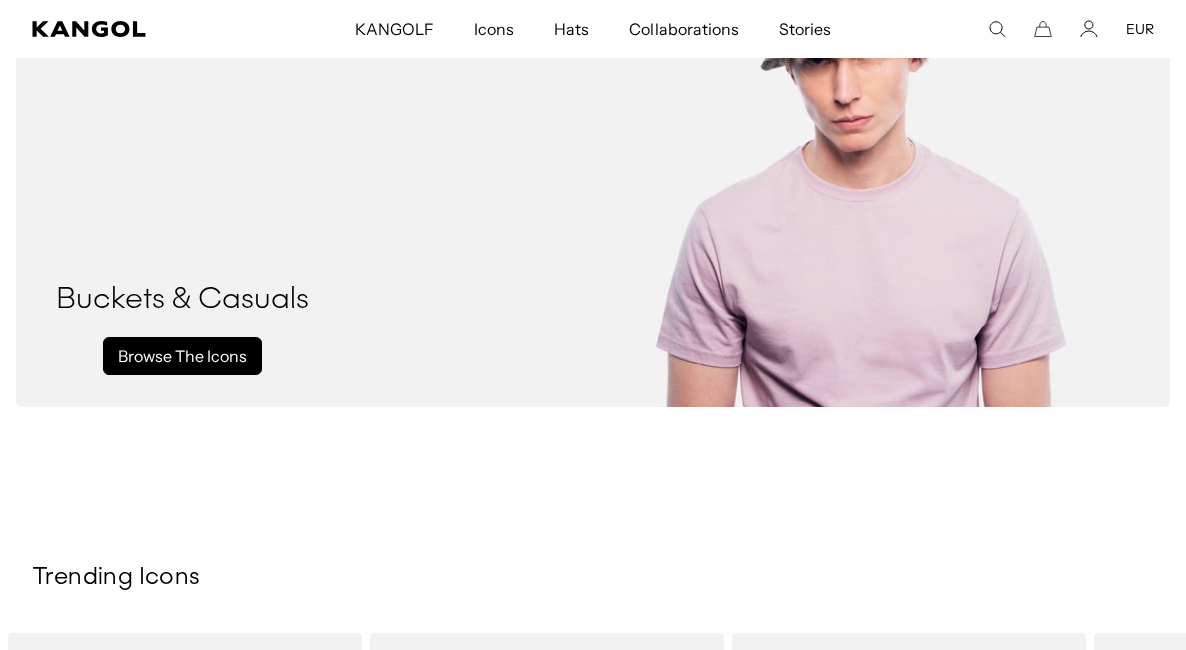 click on "Browse The Icons" at bounding box center [182, 356] 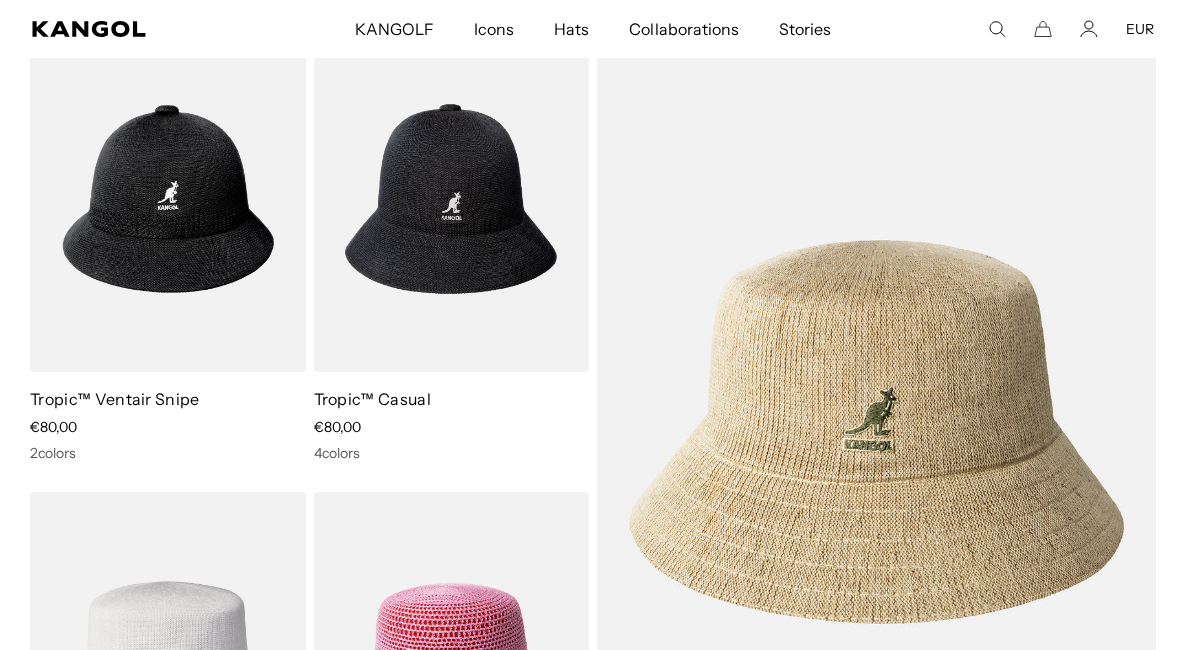 scroll, scrollTop: 194, scrollLeft: 0, axis: vertical 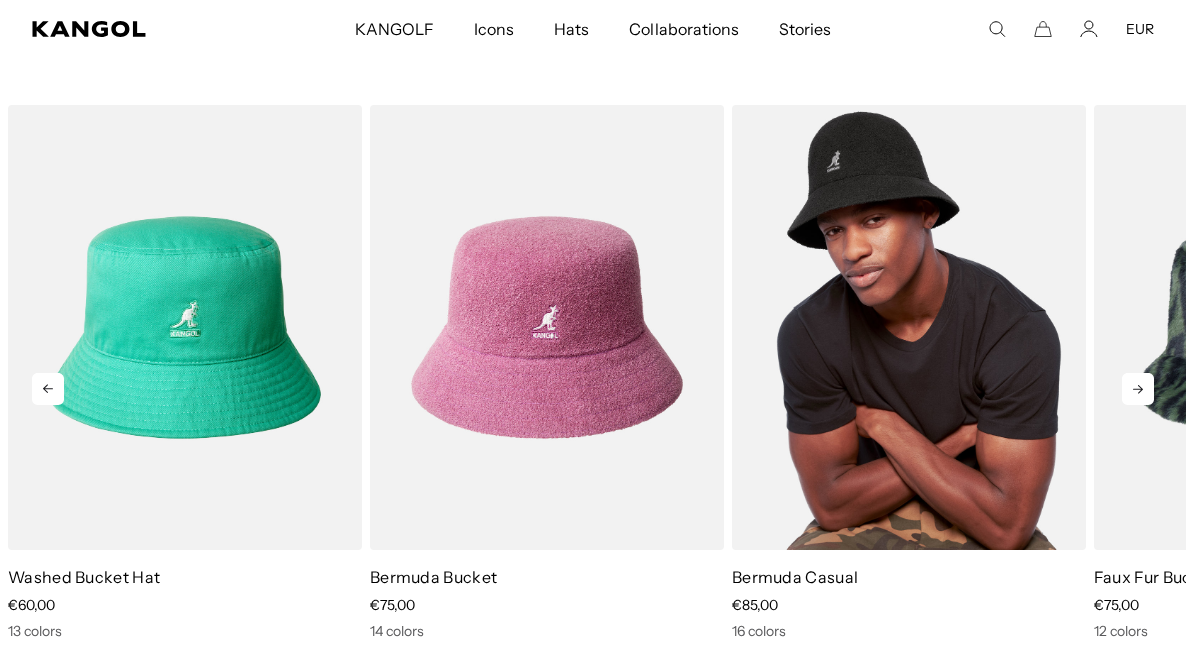 click at bounding box center (909, 327) 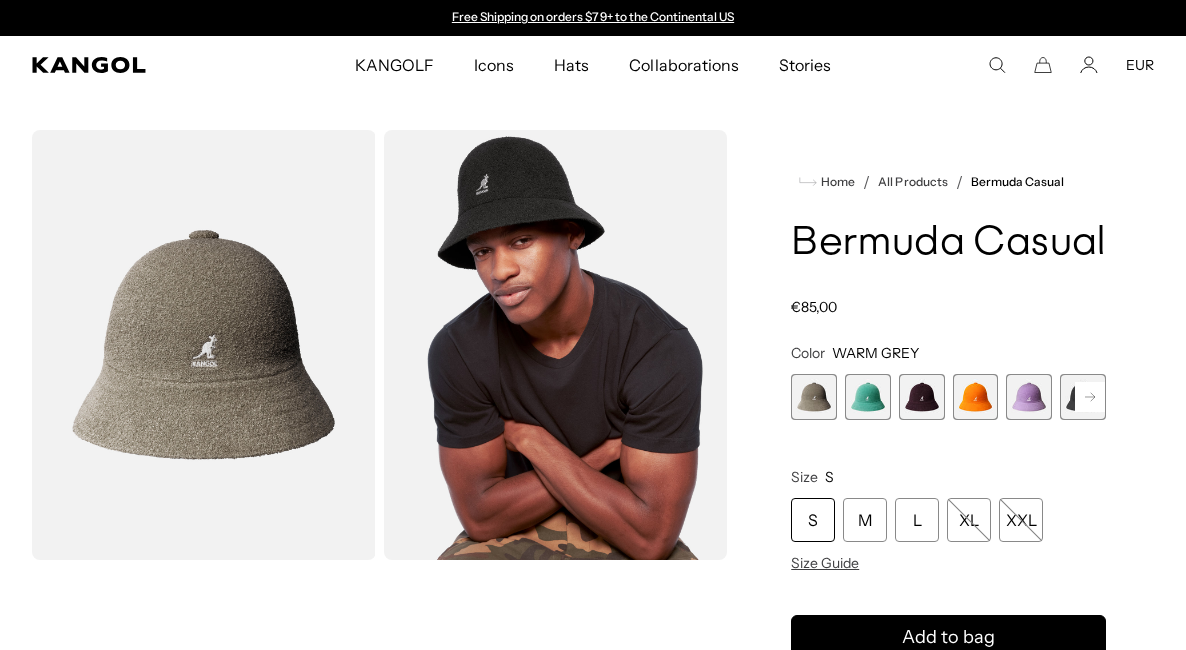 scroll, scrollTop: 0, scrollLeft: 0, axis: both 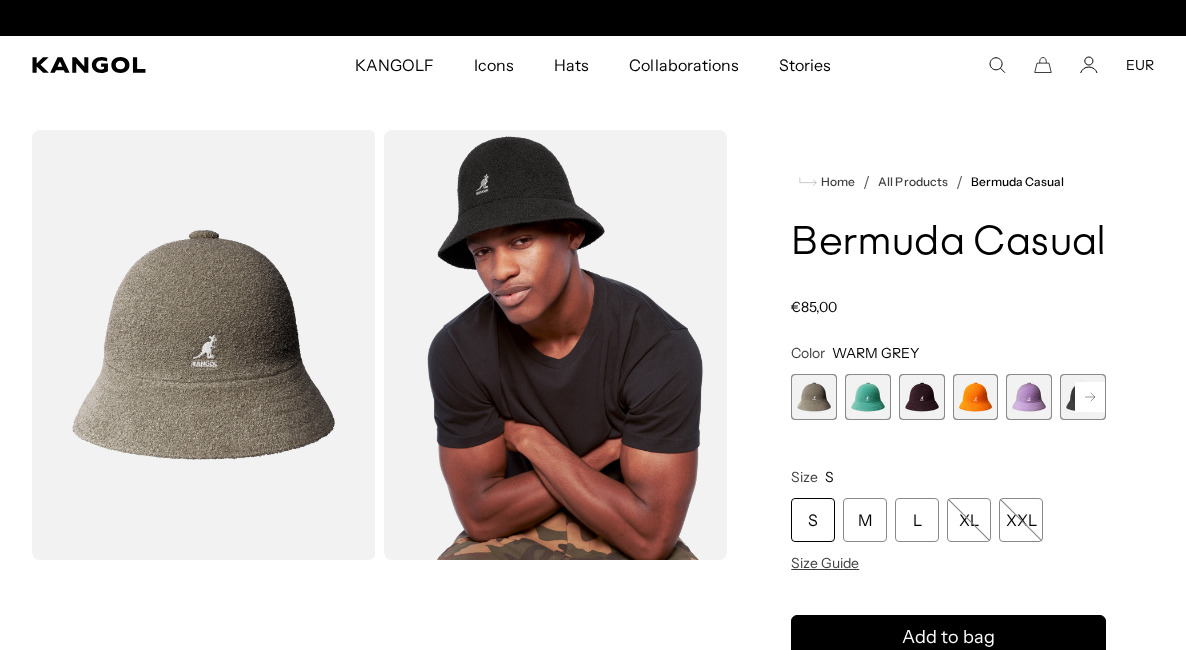 click at bounding box center (1029, 397) 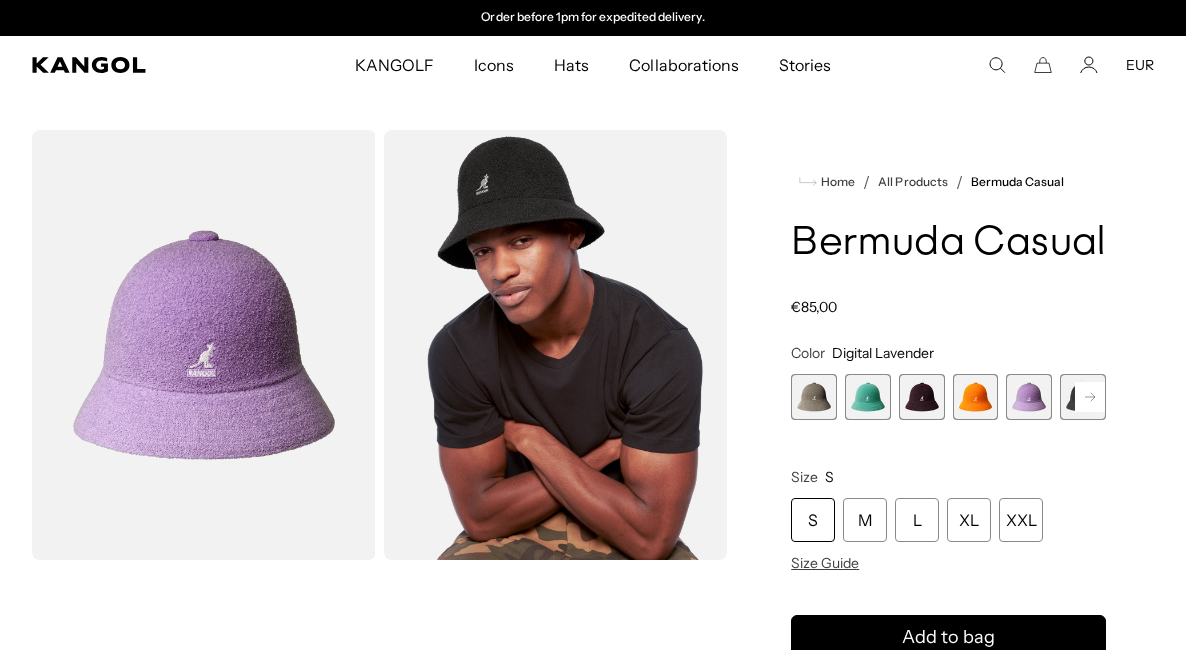 scroll, scrollTop: 0, scrollLeft: 0, axis: both 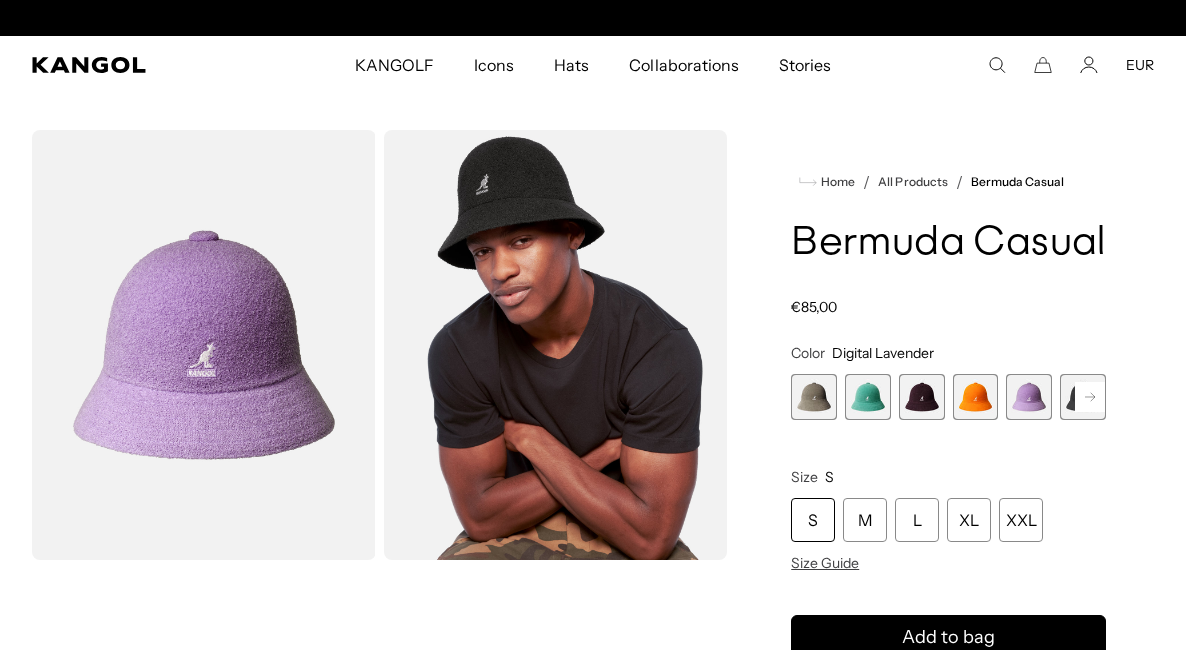 click 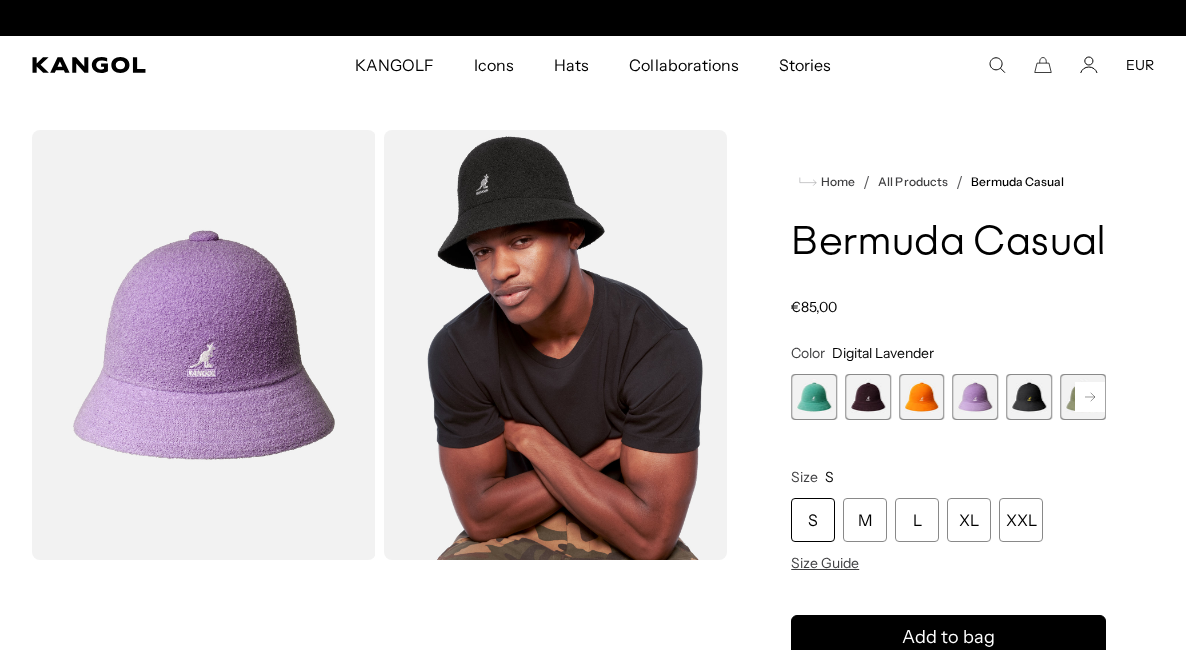 scroll, scrollTop: 0, scrollLeft: 412, axis: horizontal 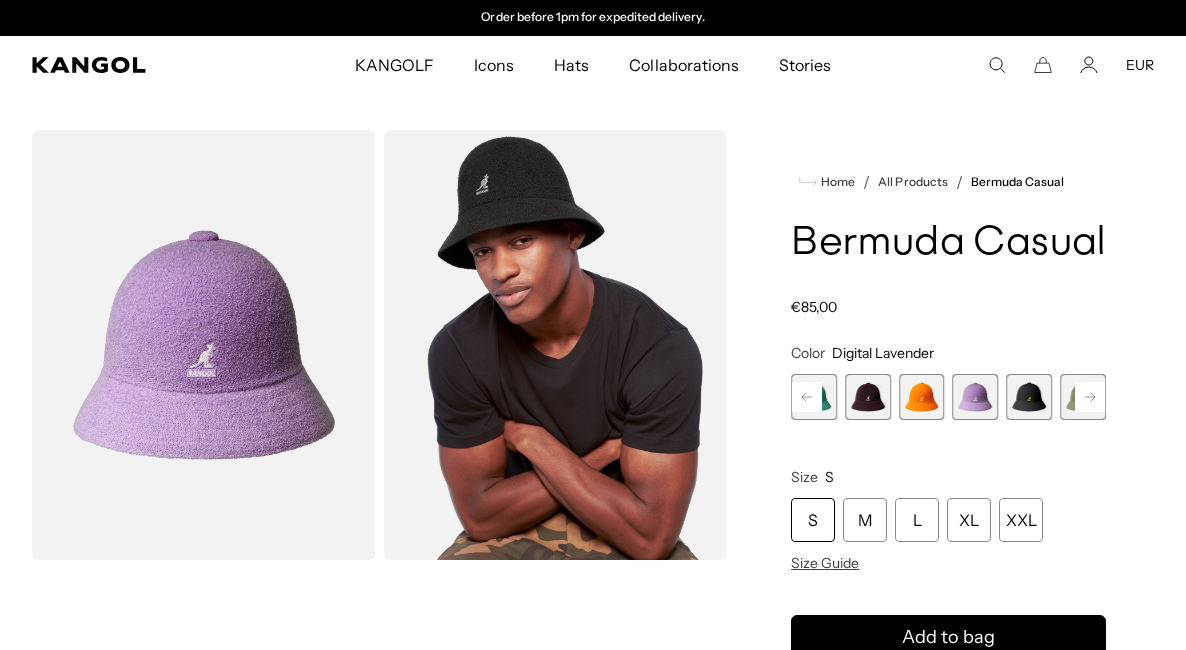 click 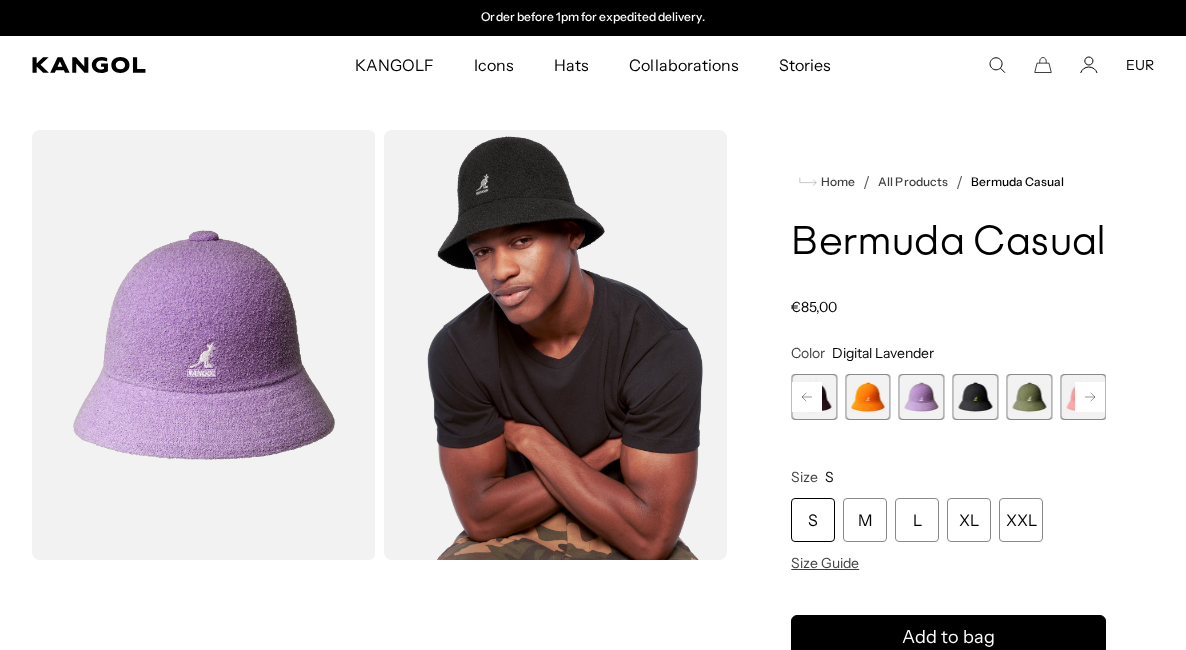 click 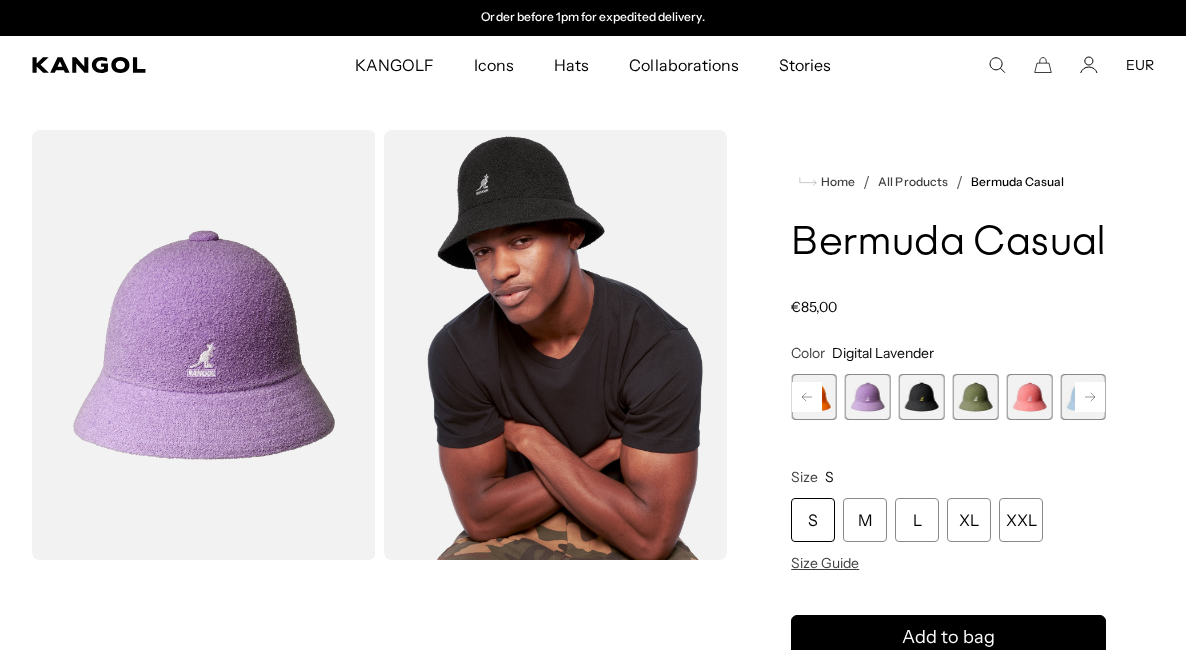 click 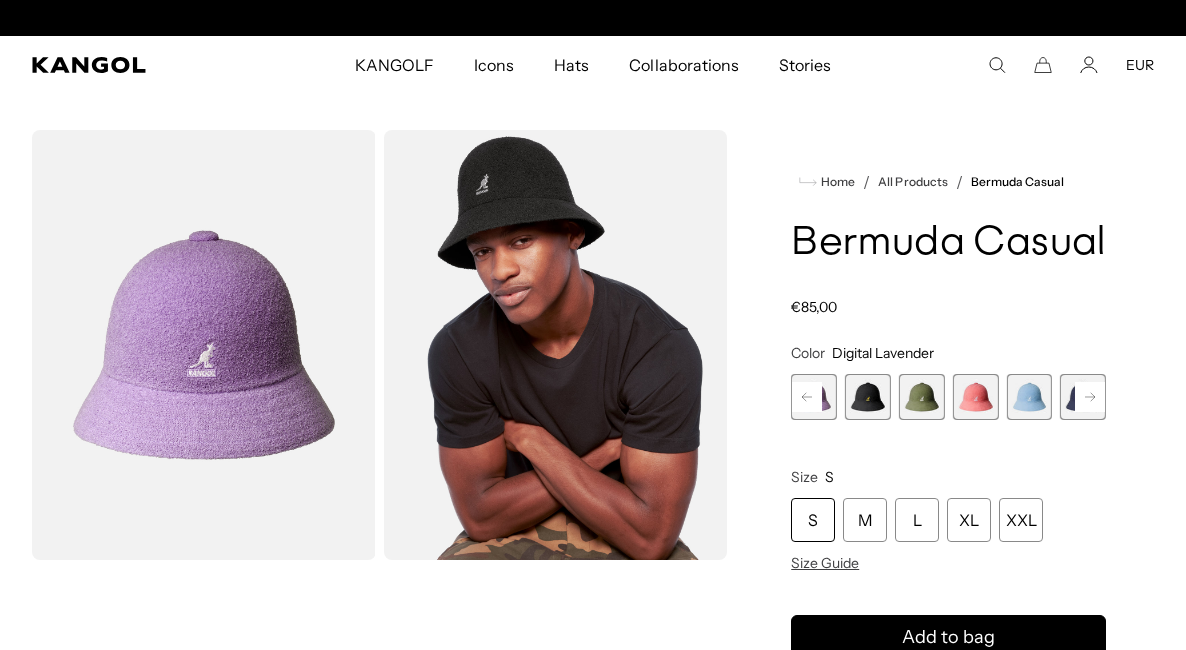 scroll, scrollTop: 0, scrollLeft: 0, axis: both 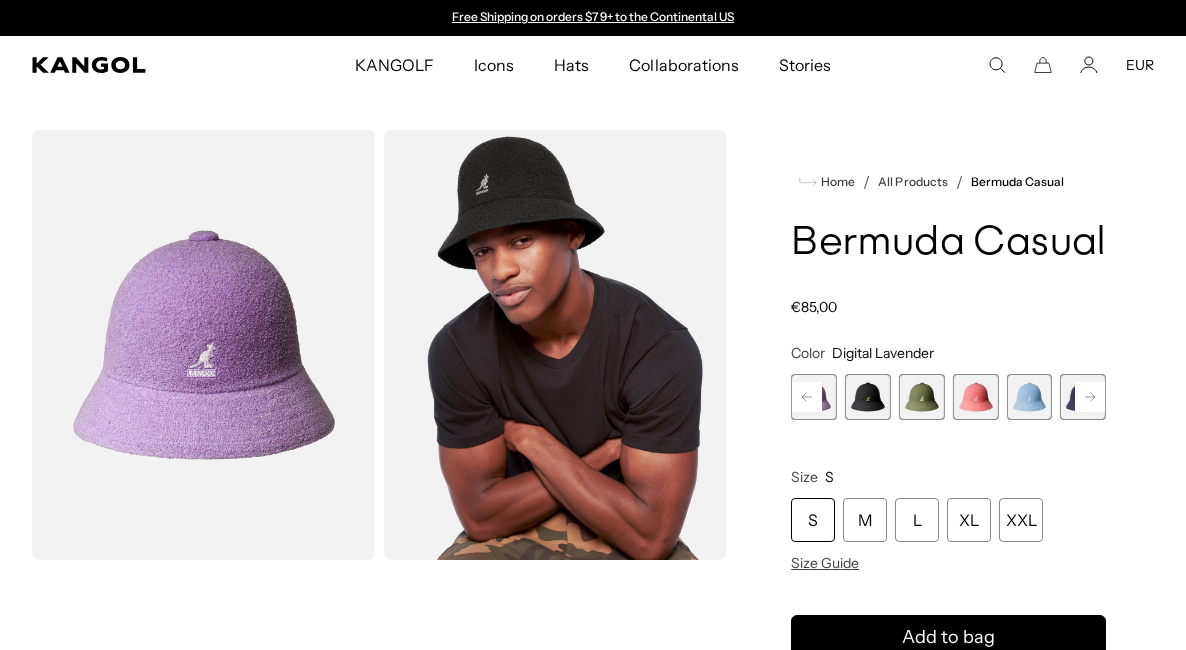 click 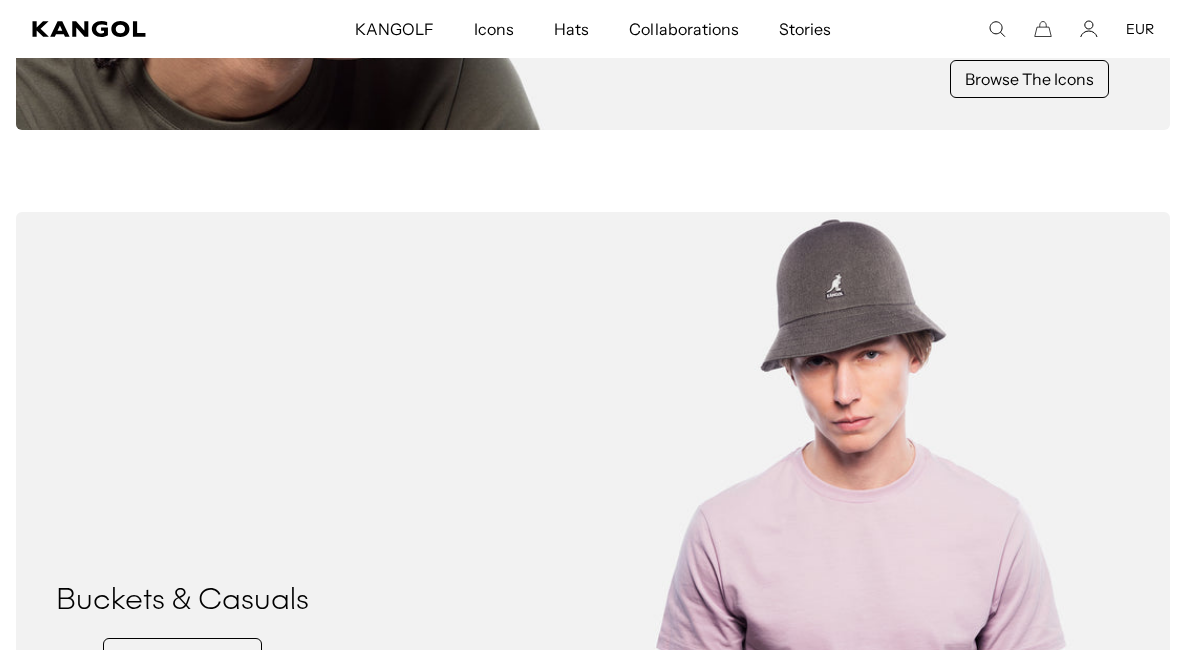 scroll, scrollTop: 0, scrollLeft: 0, axis: both 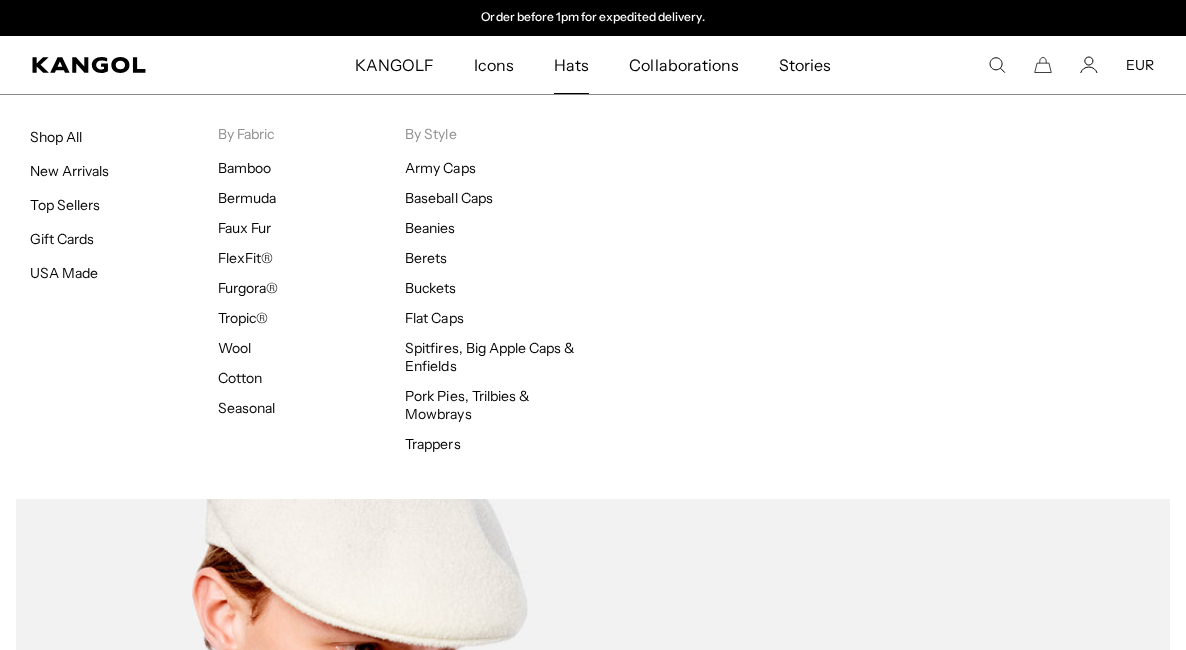 click on "Hats" at bounding box center [571, 65] 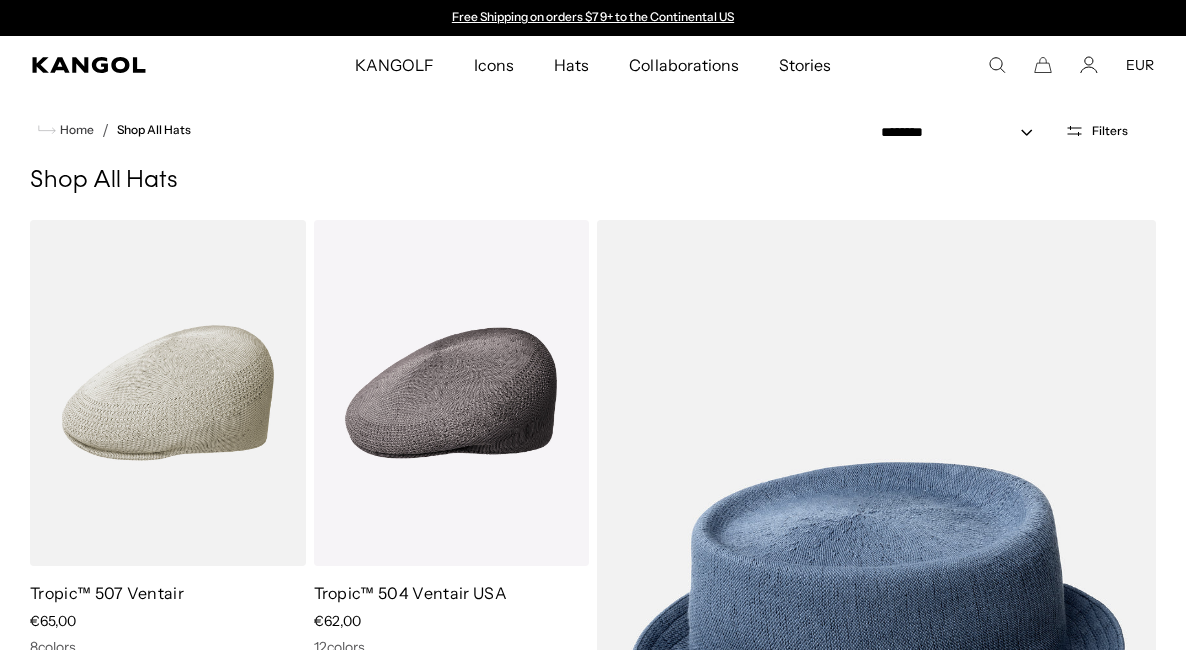 scroll, scrollTop: 99, scrollLeft: 0, axis: vertical 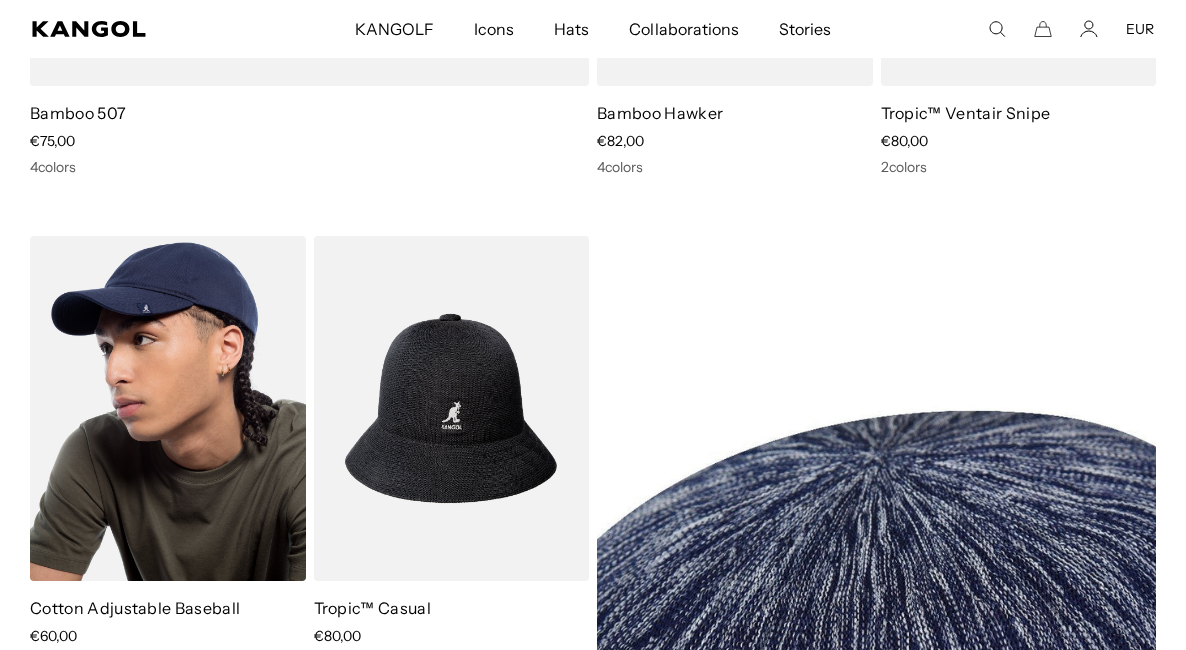 click at bounding box center (168, 409) 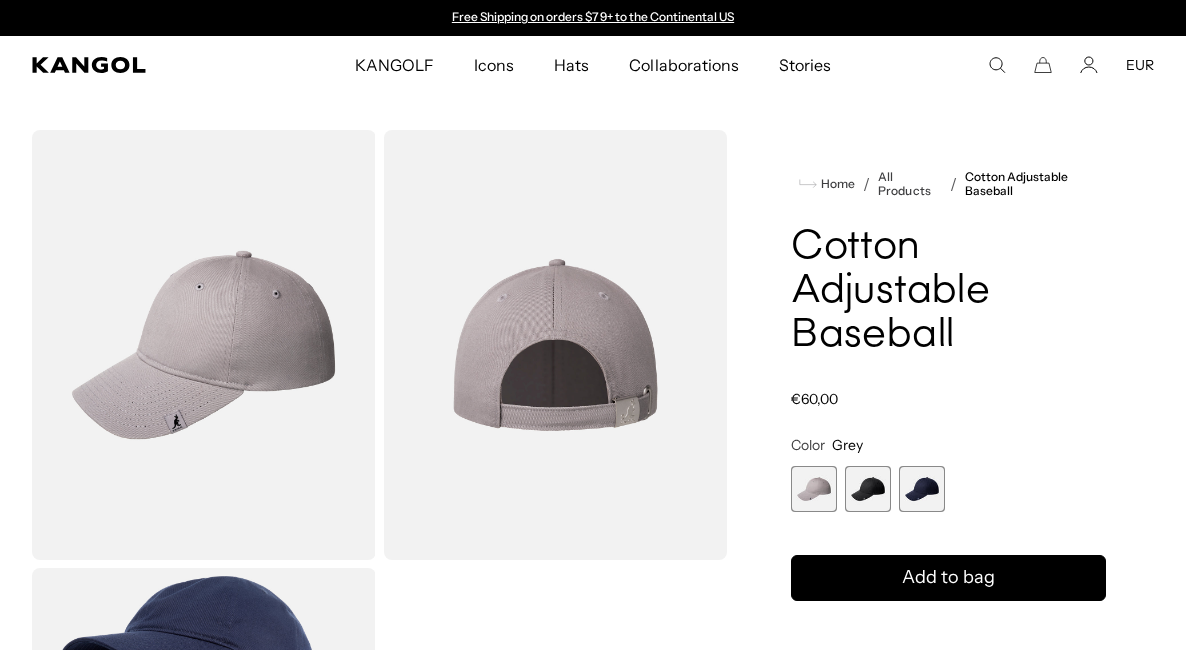 scroll, scrollTop: 0, scrollLeft: 0, axis: both 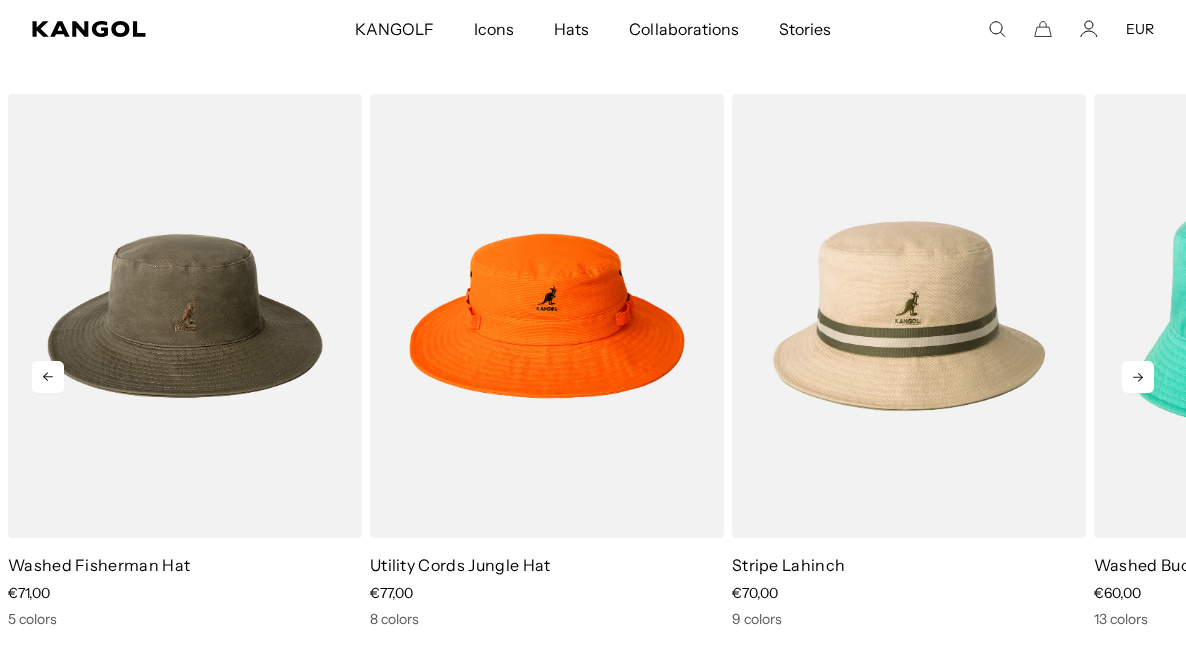 click 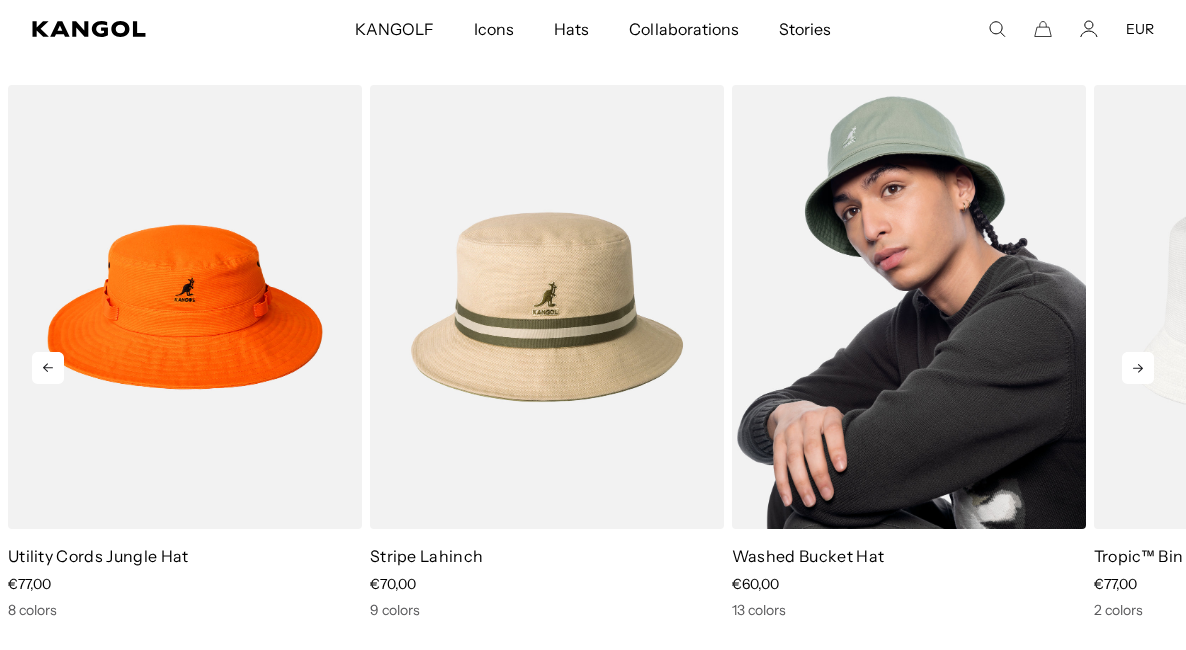 scroll, scrollTop: 1628, scrollLeft: 0, axis: vertical 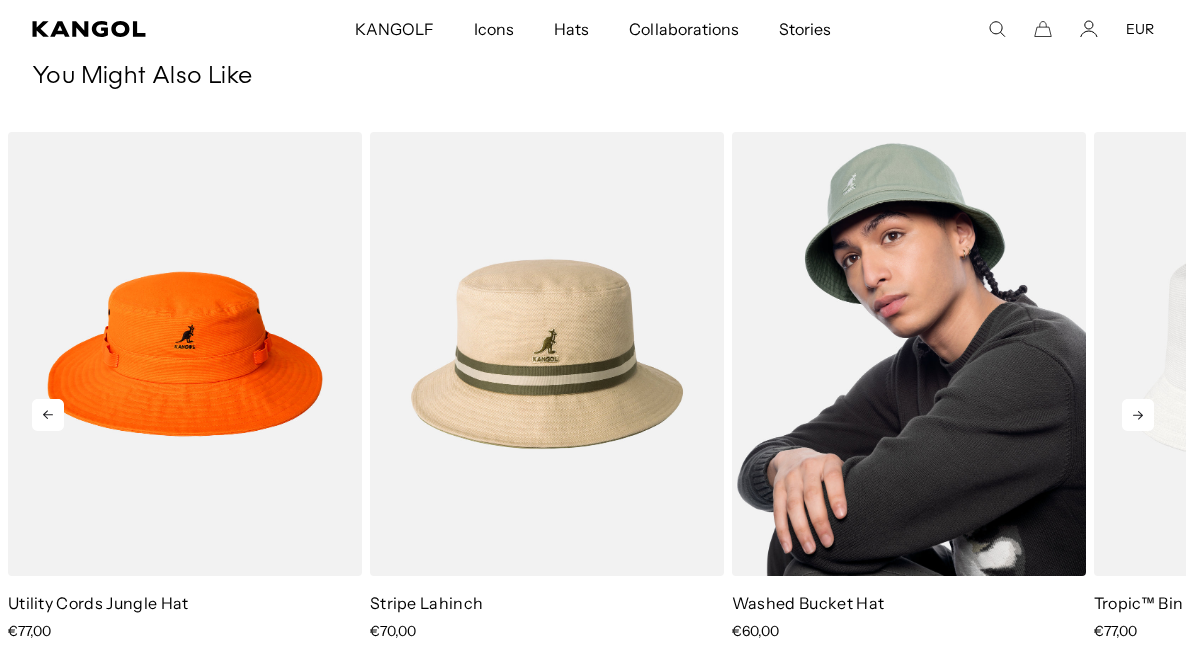 type 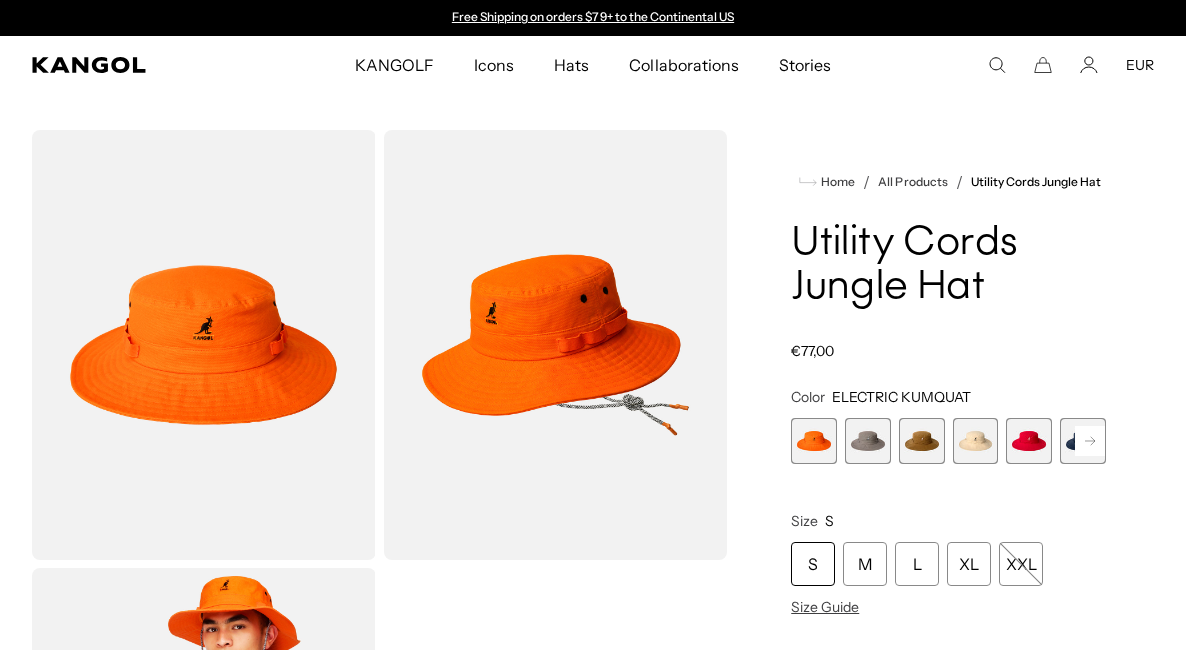 scroll, scrollTop: 0, scrollLeft: 0, axis: both 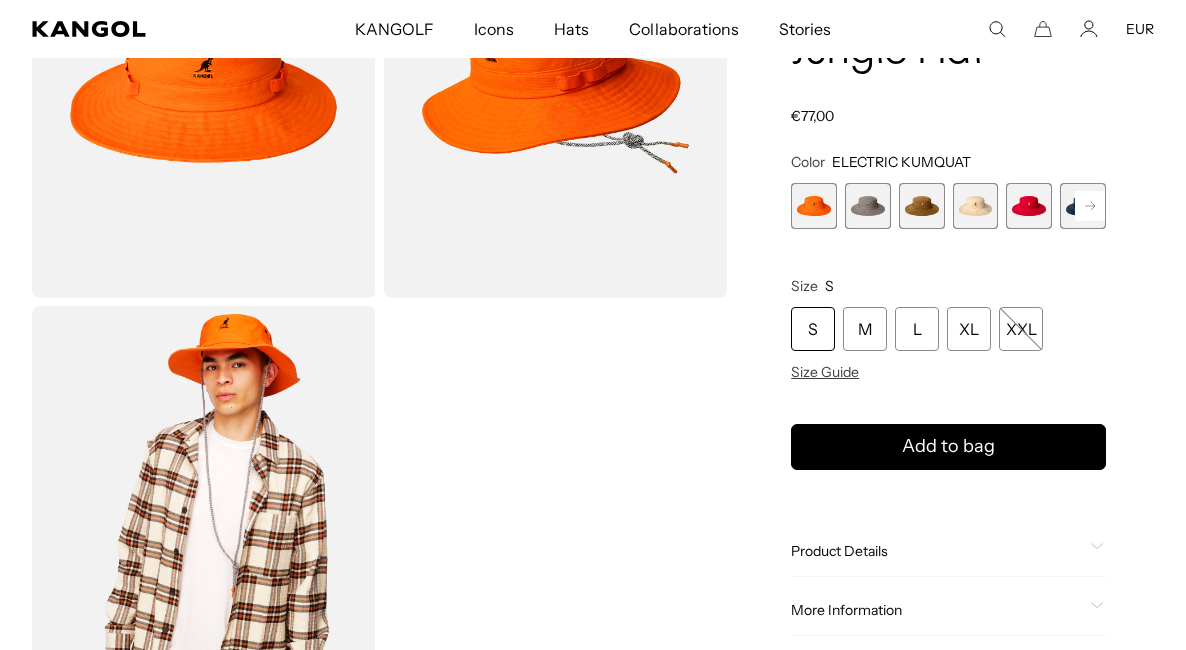 click at bounding box center [868, 206] 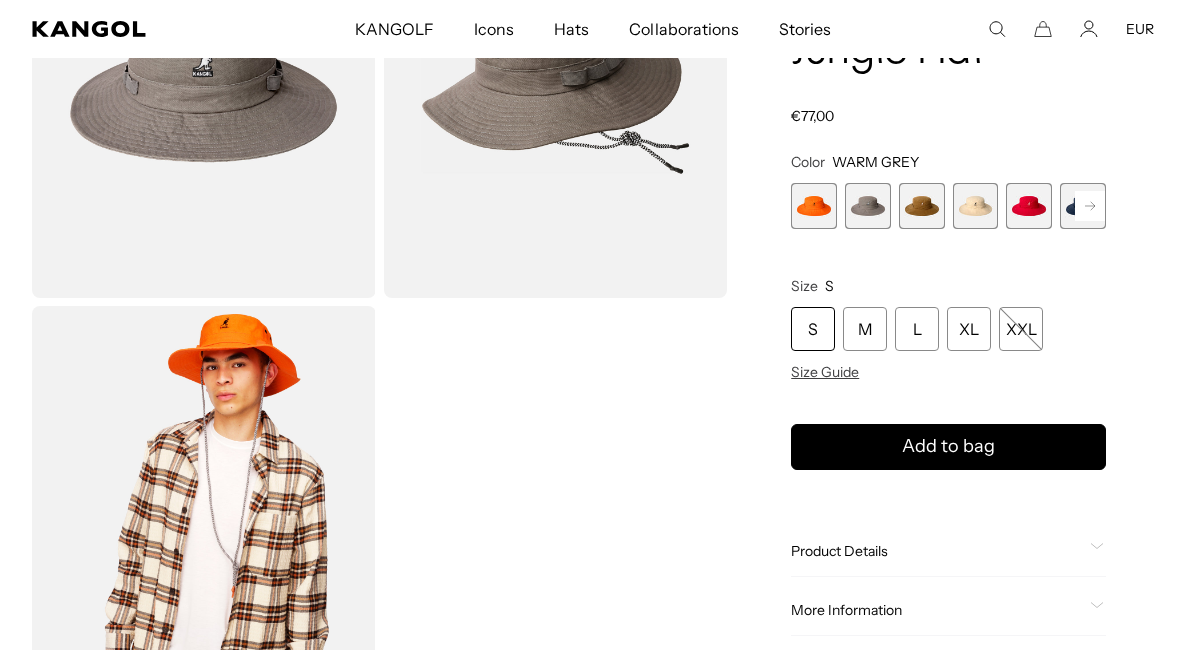 scroll, scrollTop: 0, scrollLeft: 0, axis: both 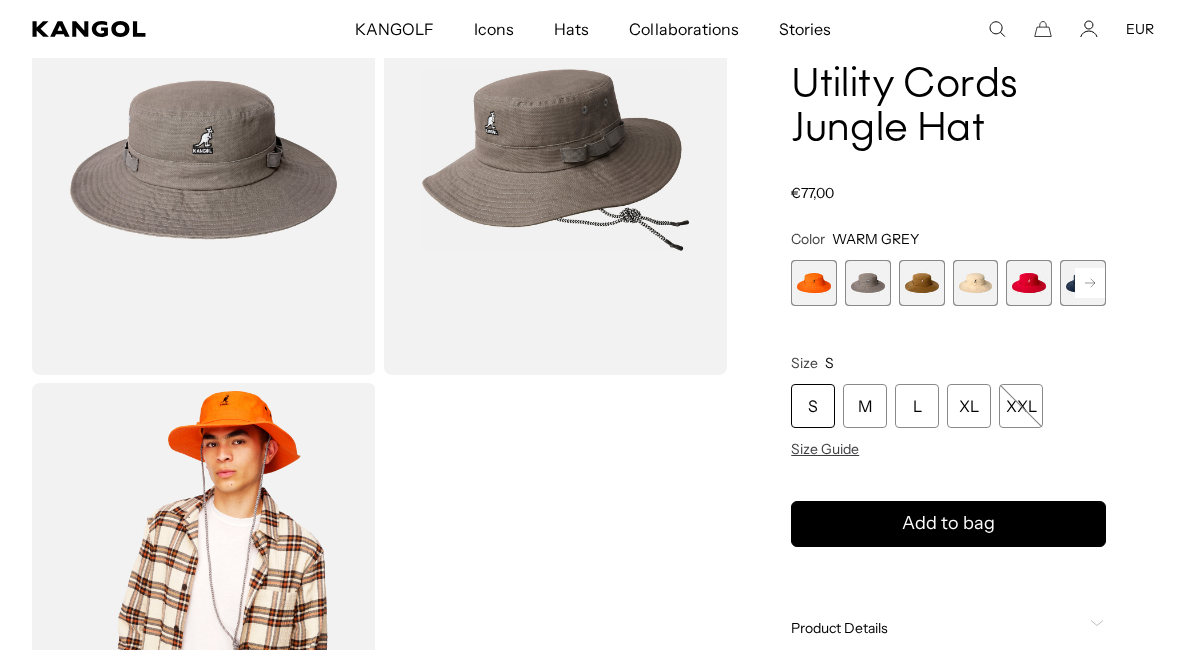 click 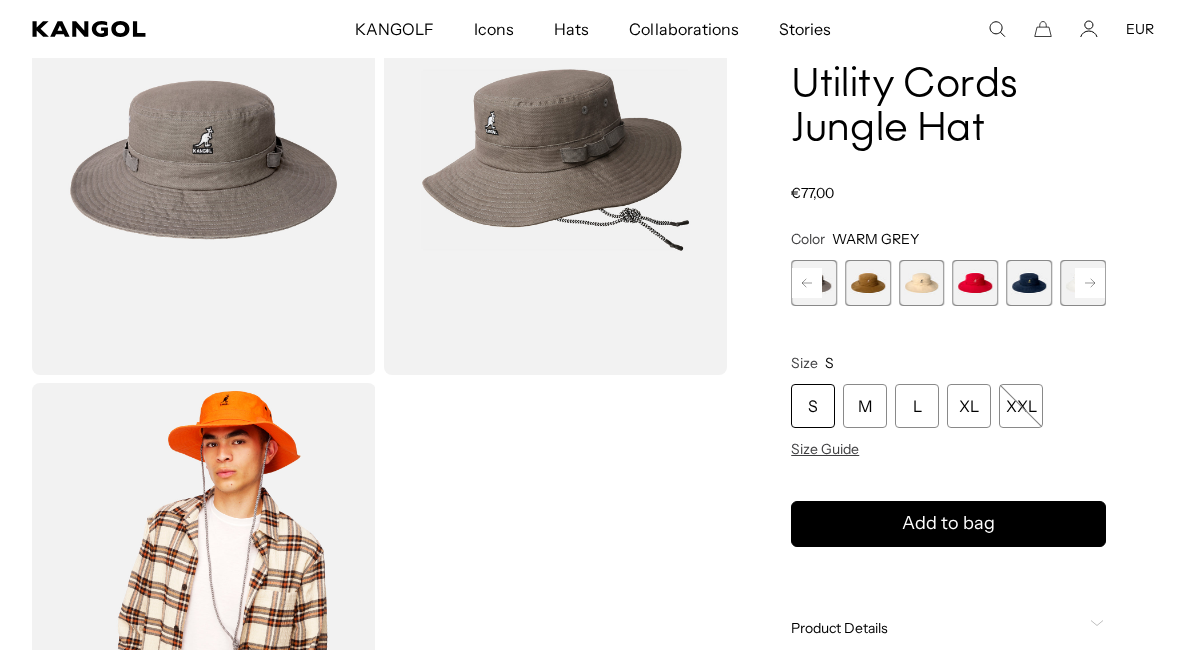 click 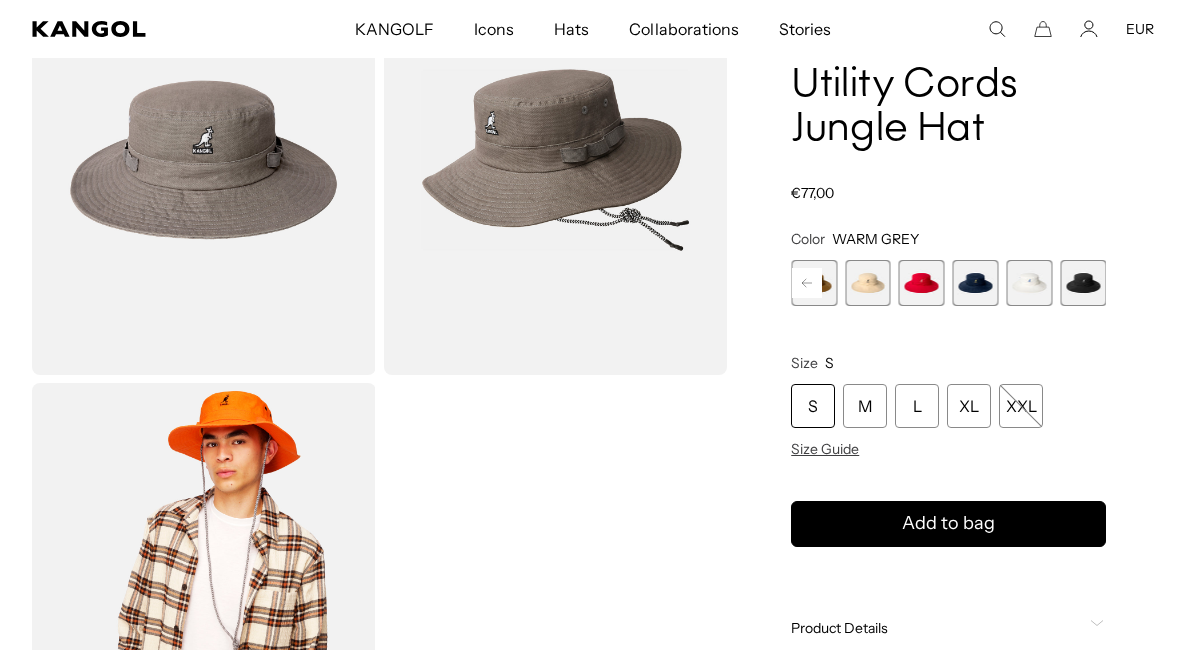 scroll, scrollTop: 0, scrollLeft: 0, axis: both 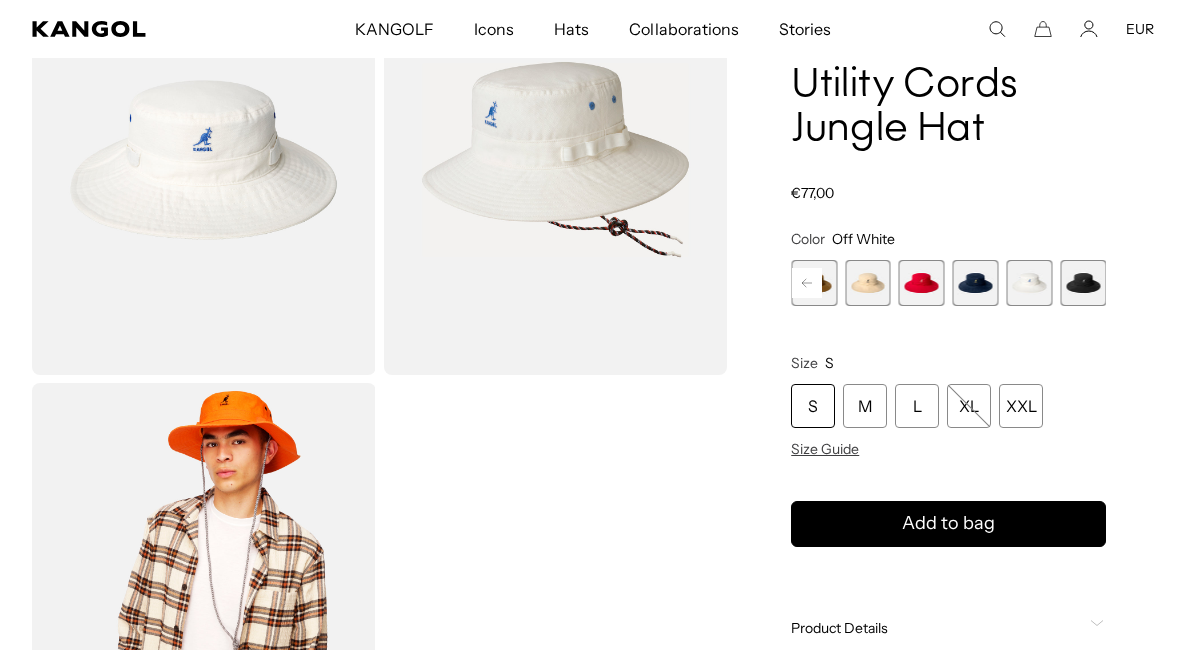 click at bounding box center [1083, 283] 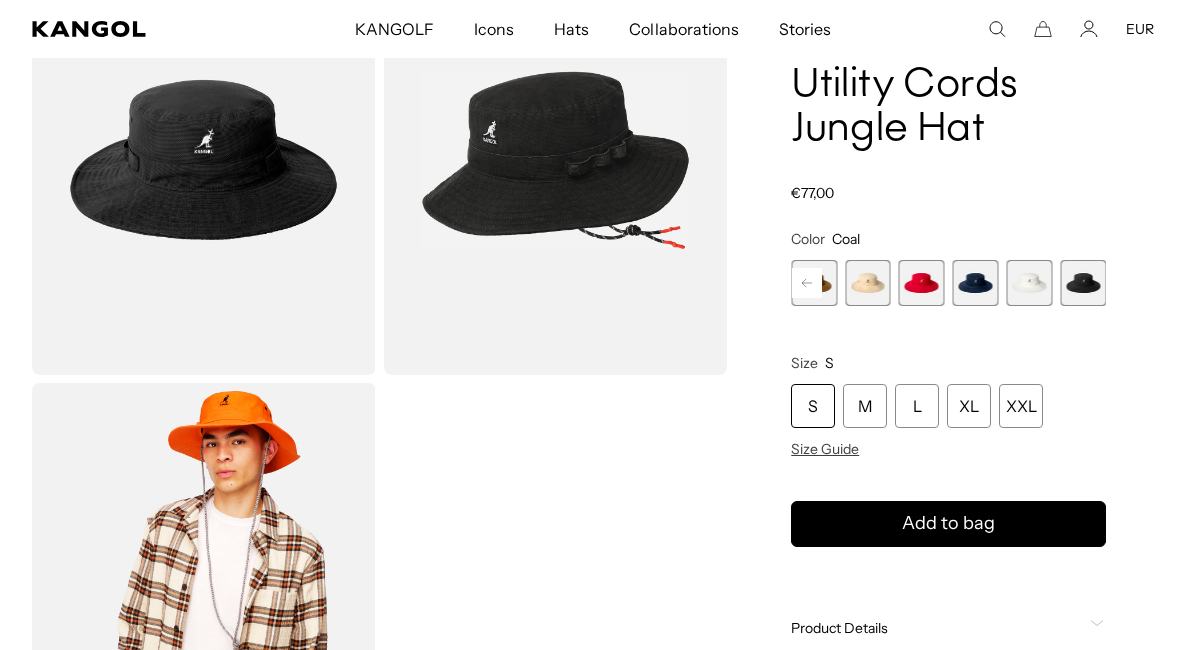 scroll, scrollTop: 0, scrollLeft: 412, axis: horizontal 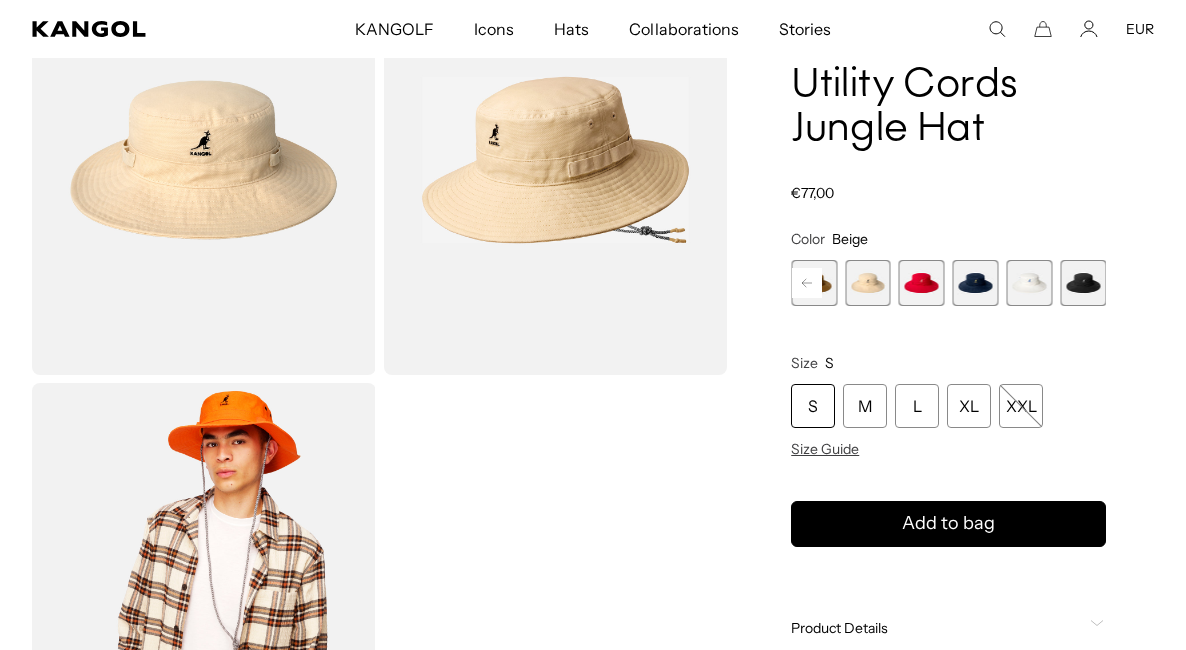 click 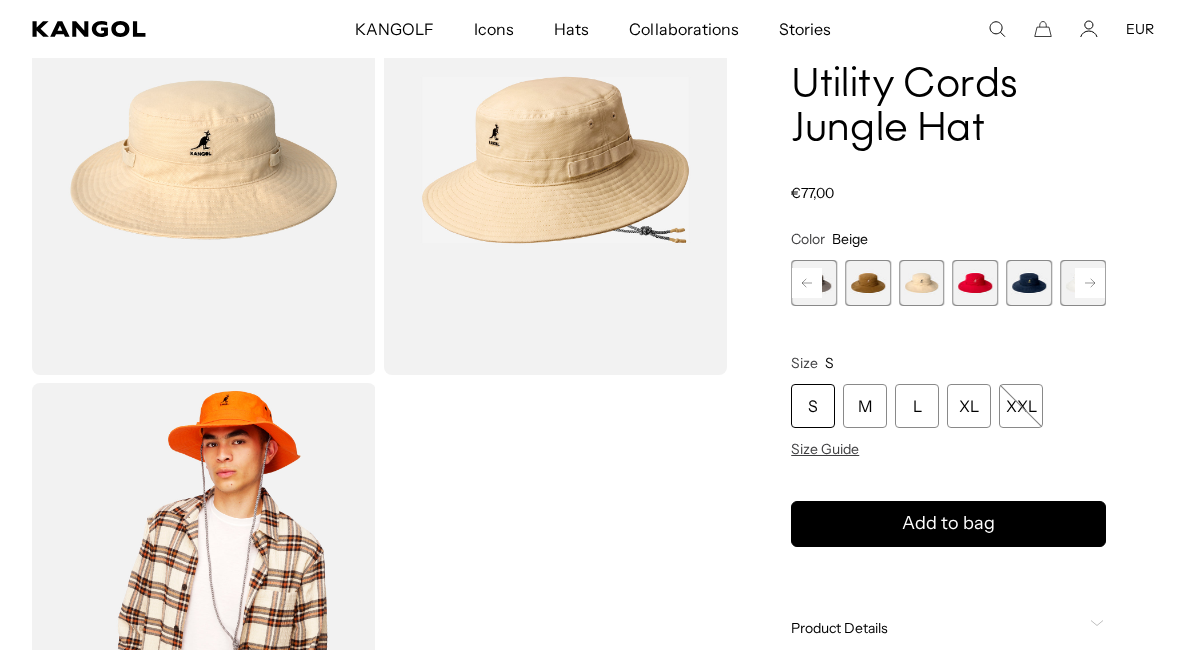 click 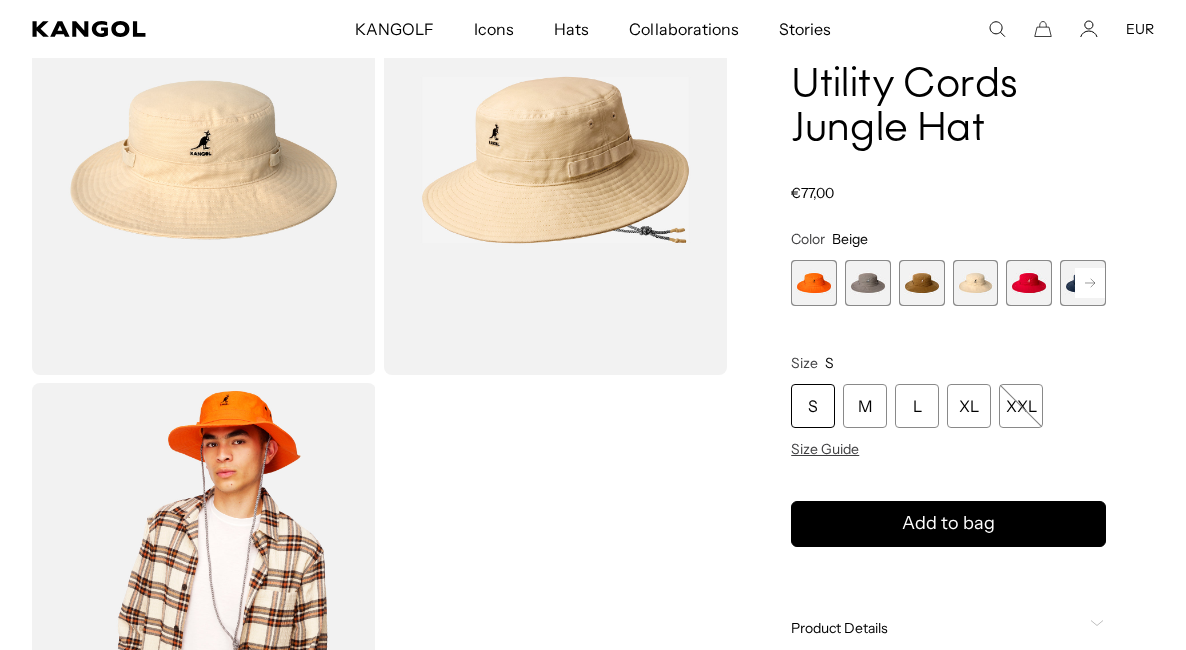 scroll, scrollTop: 0, scrollLeft: 0, axis: both 